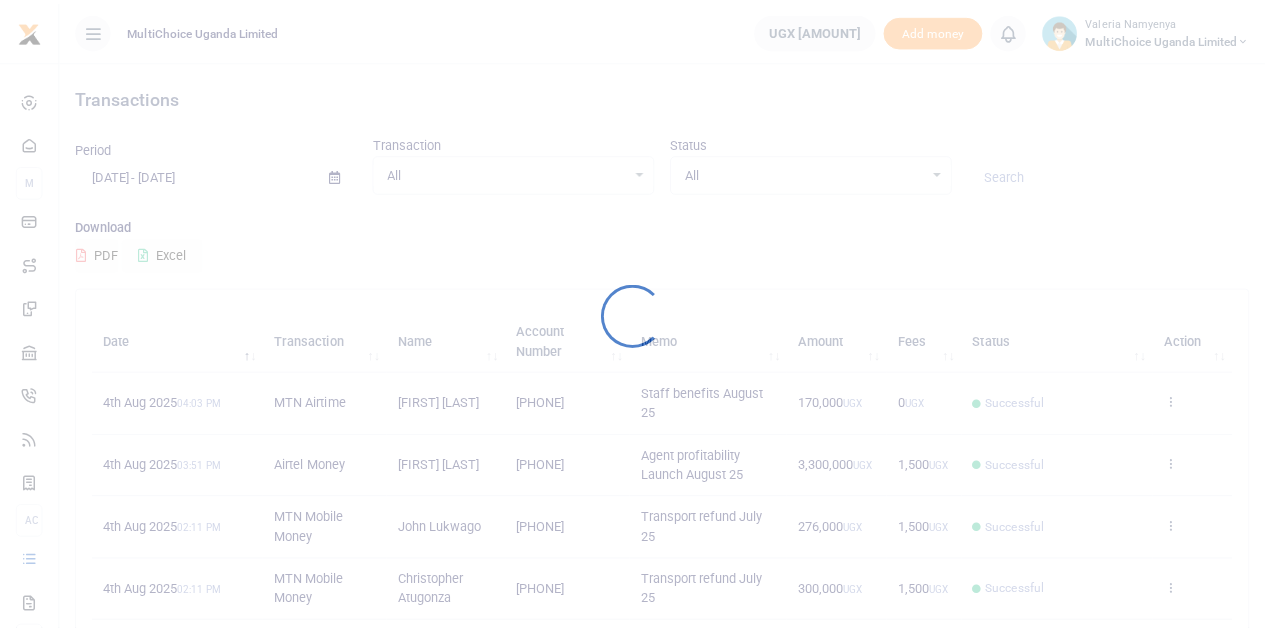 scroll, scrollTop: 0, scrollLeft: 0, axis: both 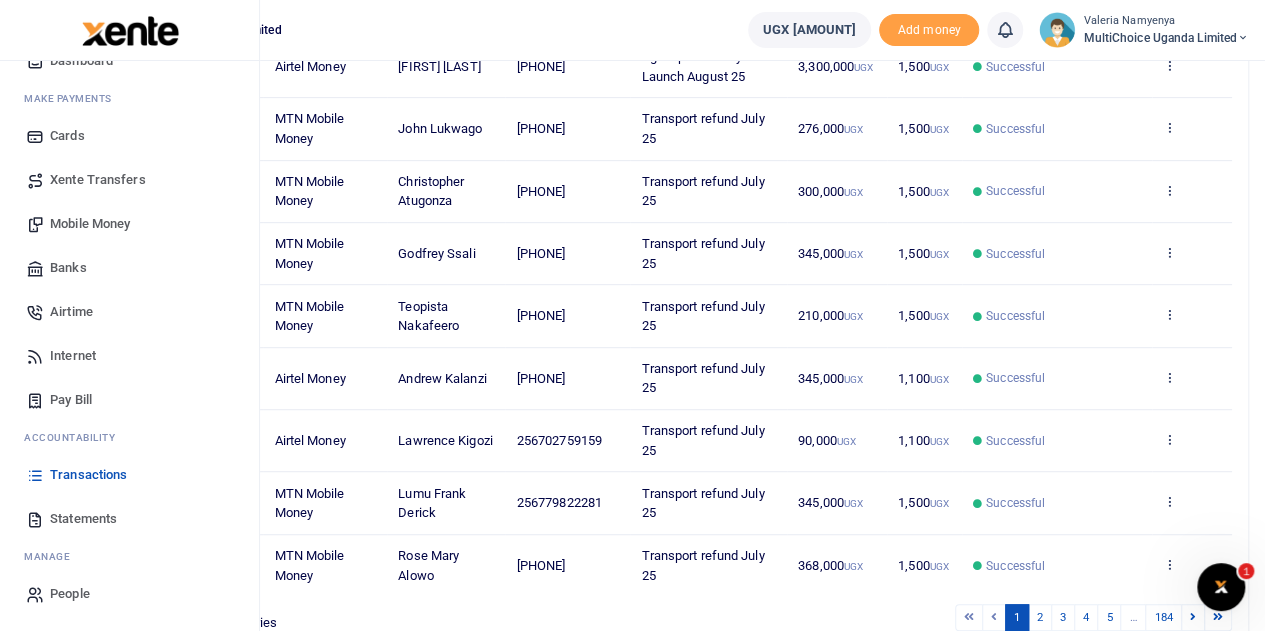 click on "Mobile Money" at bounding box center (90, 224) 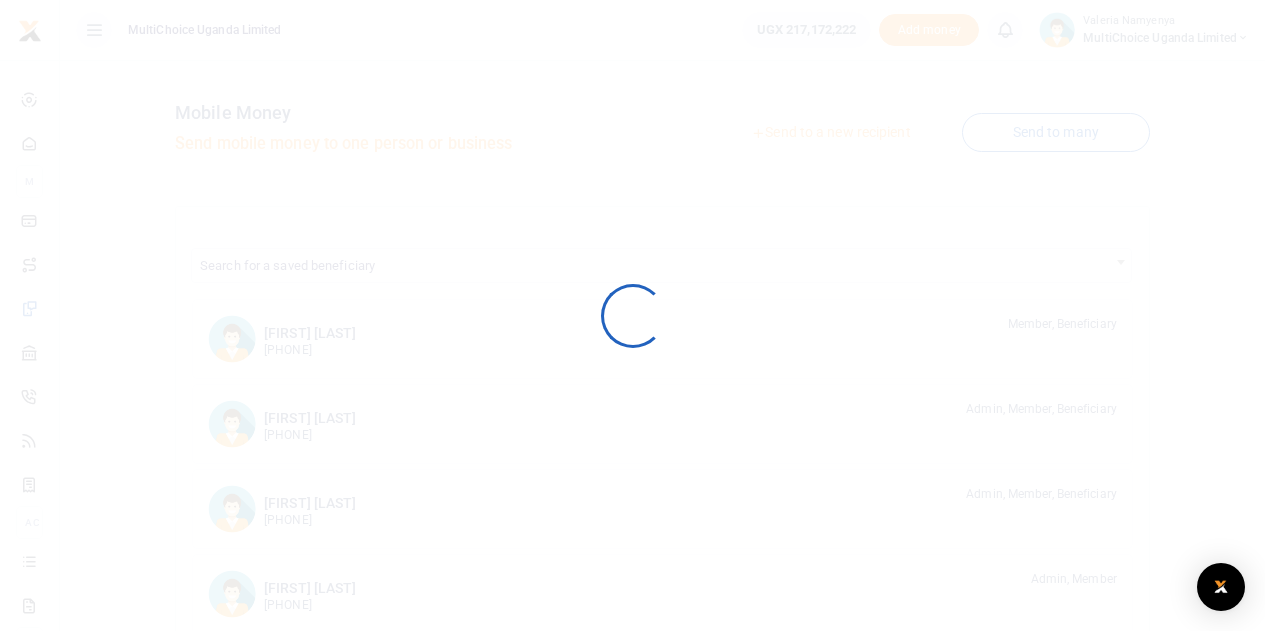 scroll, scrollTop: 0, scrollLeft: 0, axis: both 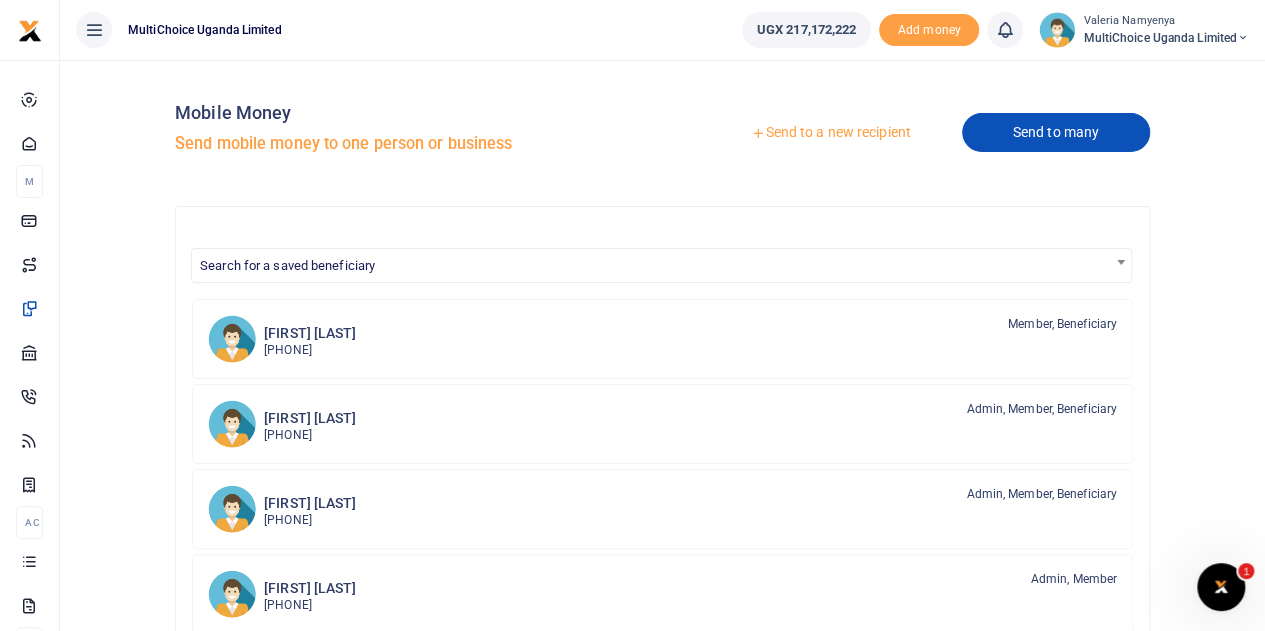 click on "Send to many" at bounding box center [1056, 132] 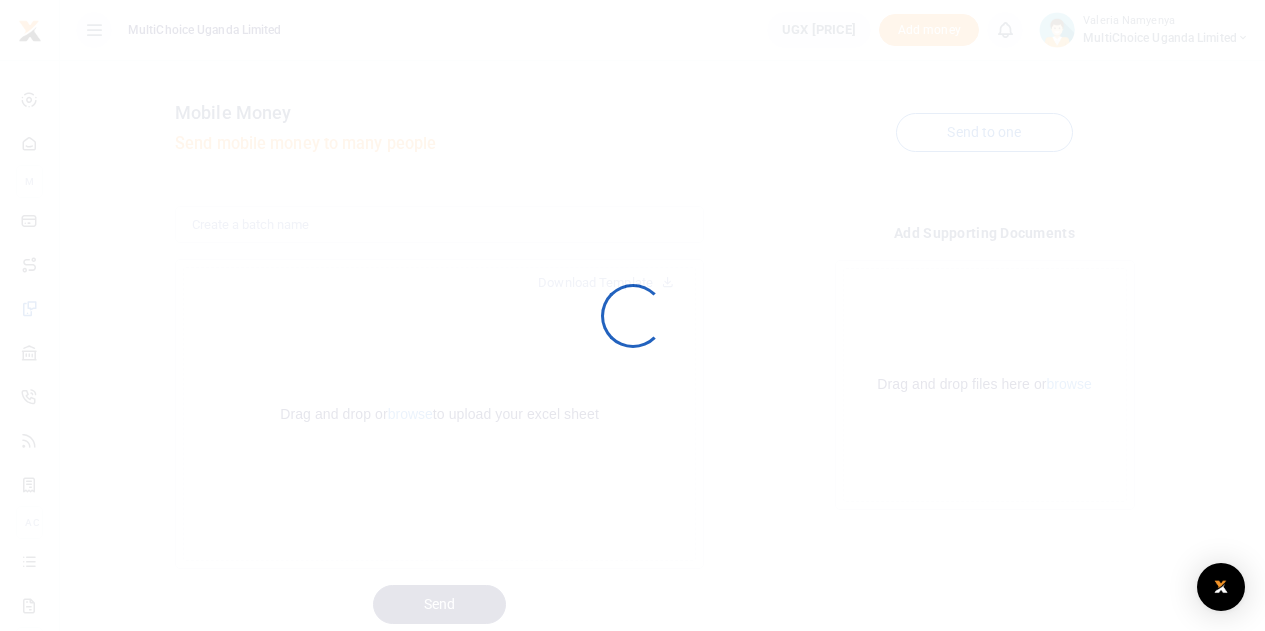 scroll, scrollTop: 0, scrollLeft: 0, axis: both 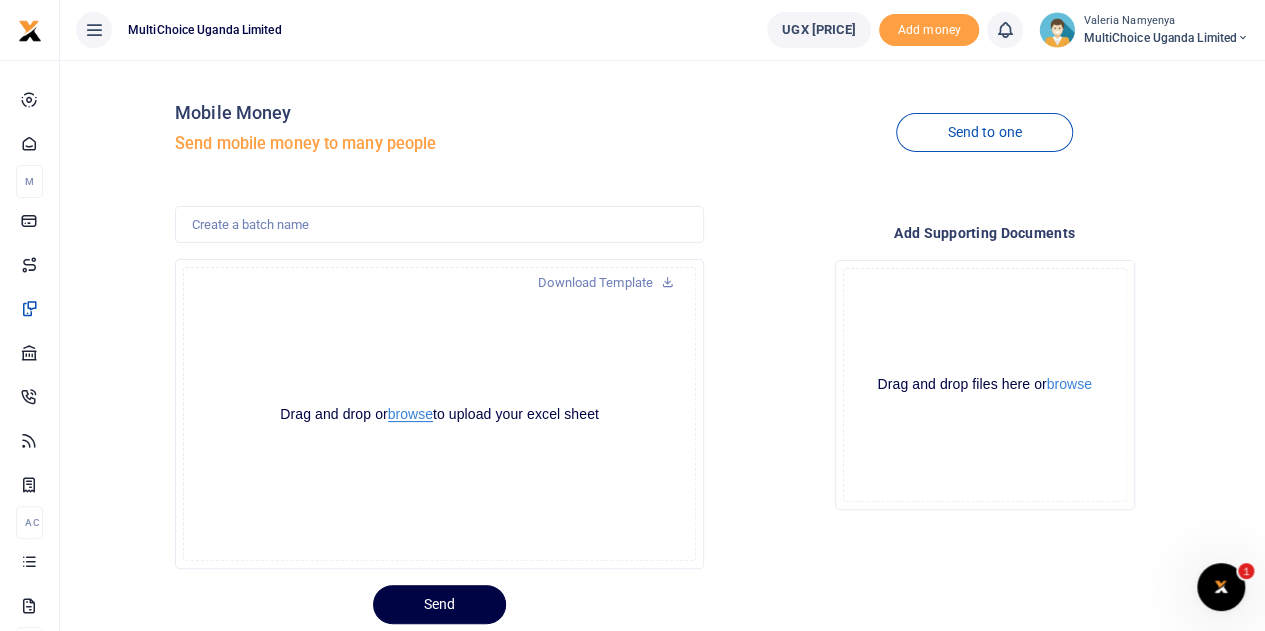 click on "browse" at bounding box center (410, 414) 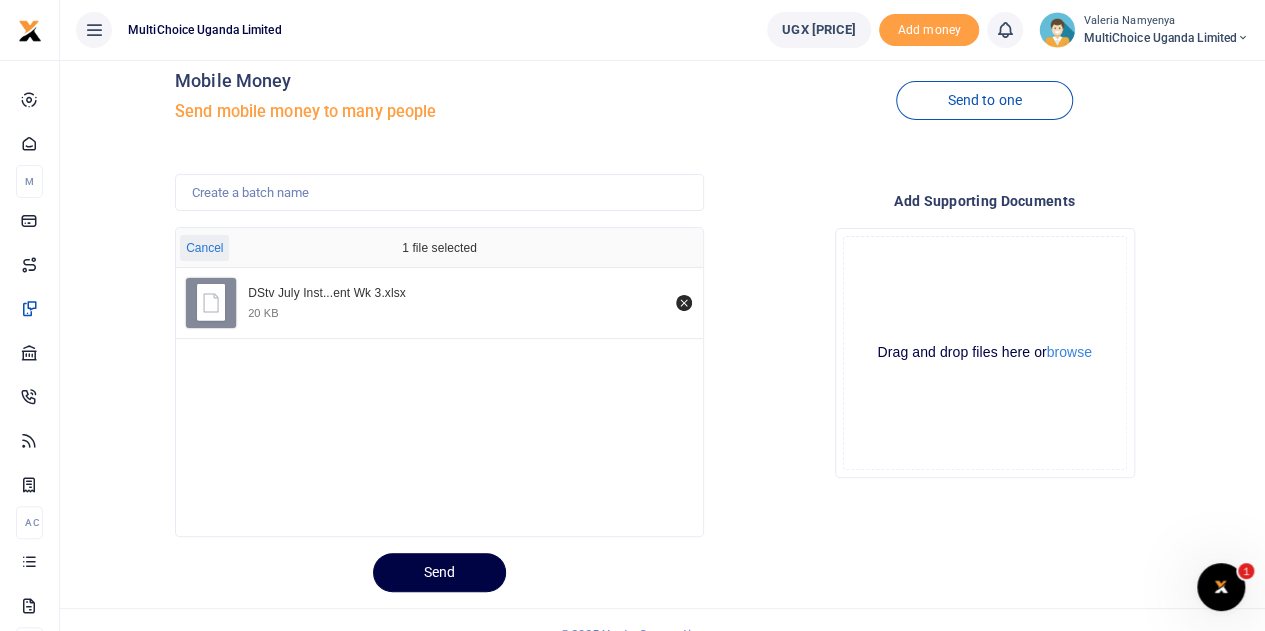 scroll, scrollTop: 60, scrollLeft: 0, axis: vertical 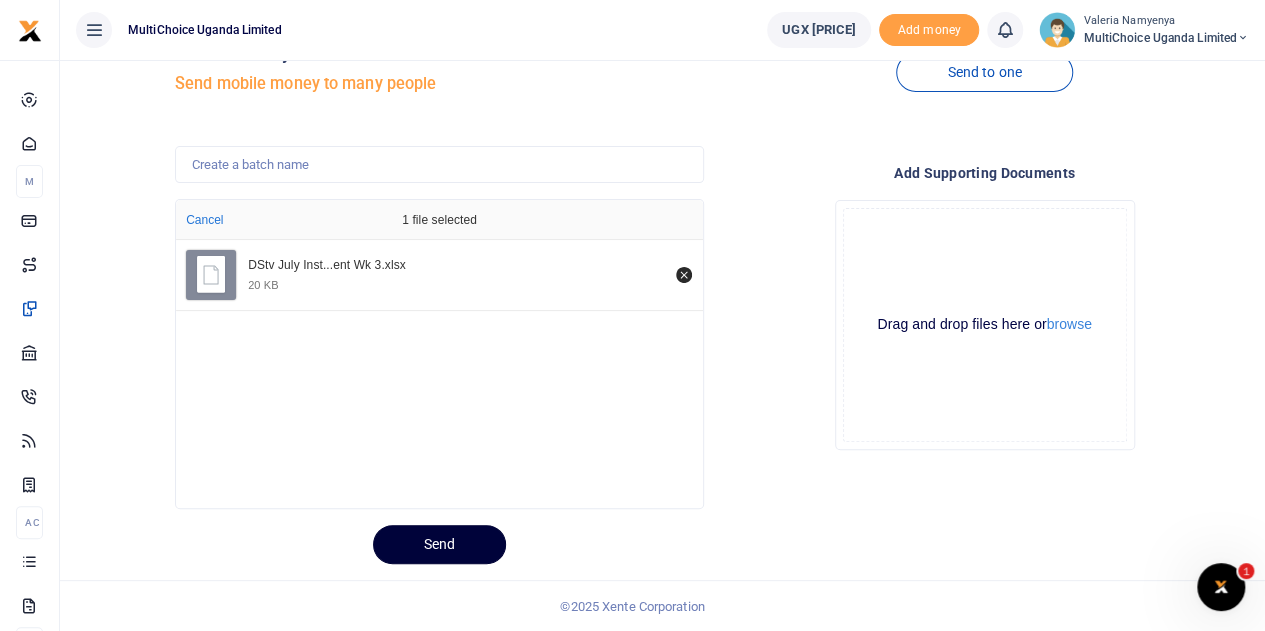 click on "Send" at bounding box center (439, 544) 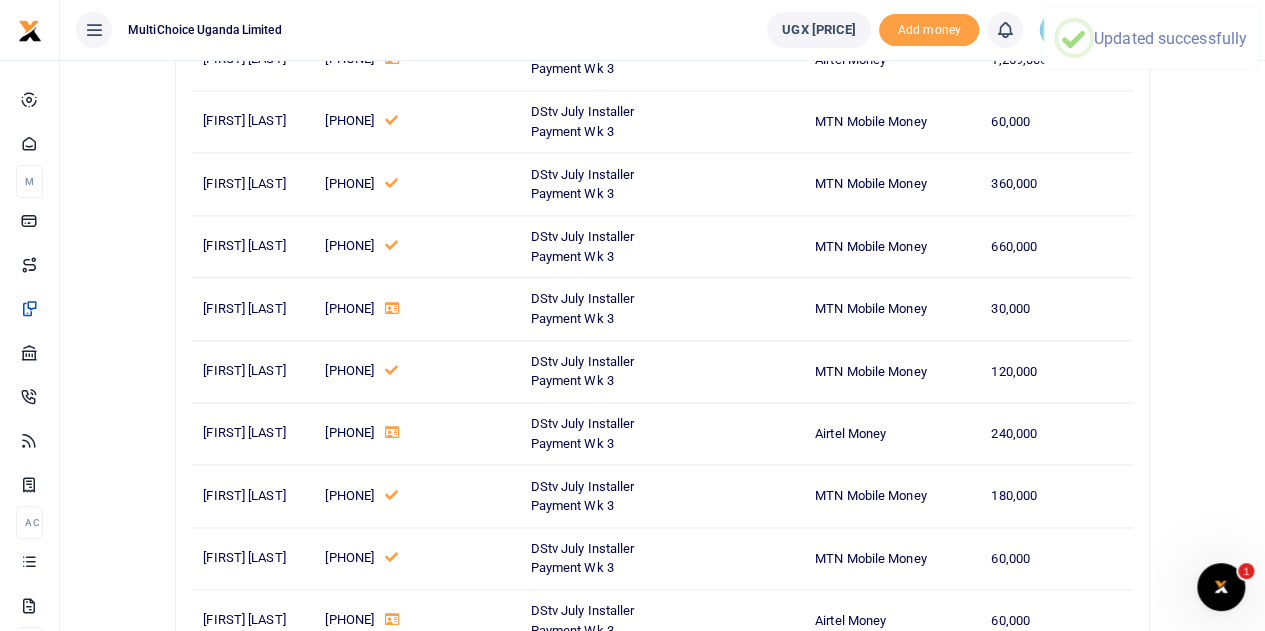 scroll, scrollTop: 1200, scrollLeft: 0, axis: vertical 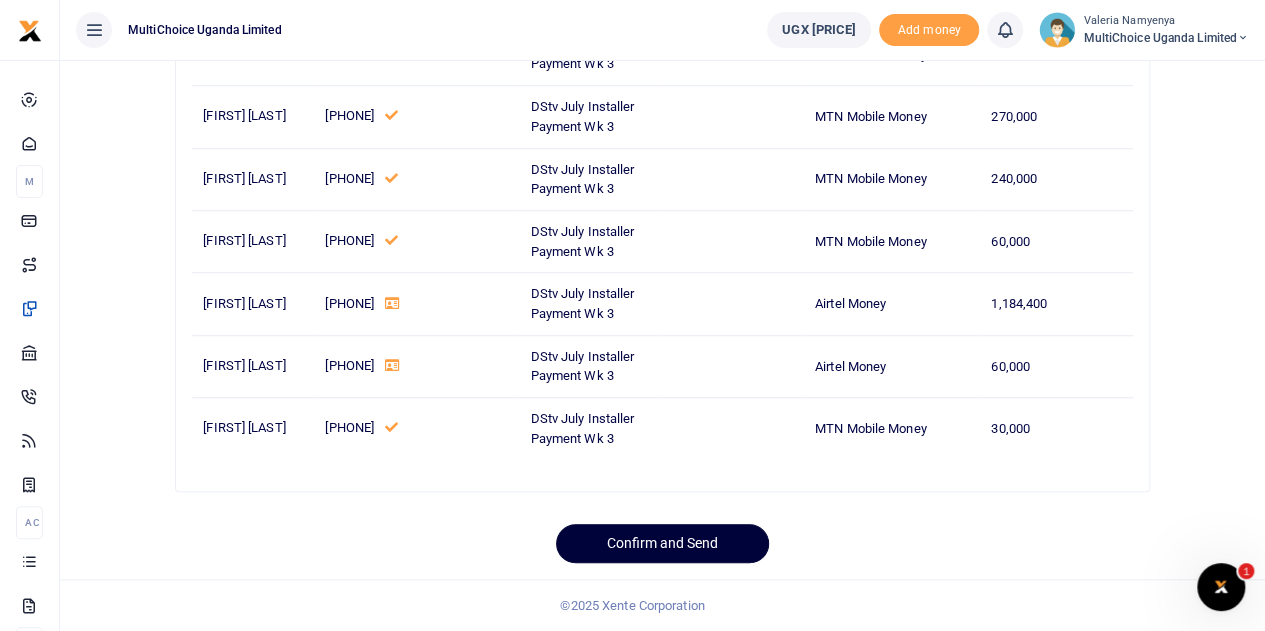 click on "Confirm and Send" at bounding box center [662, 543] 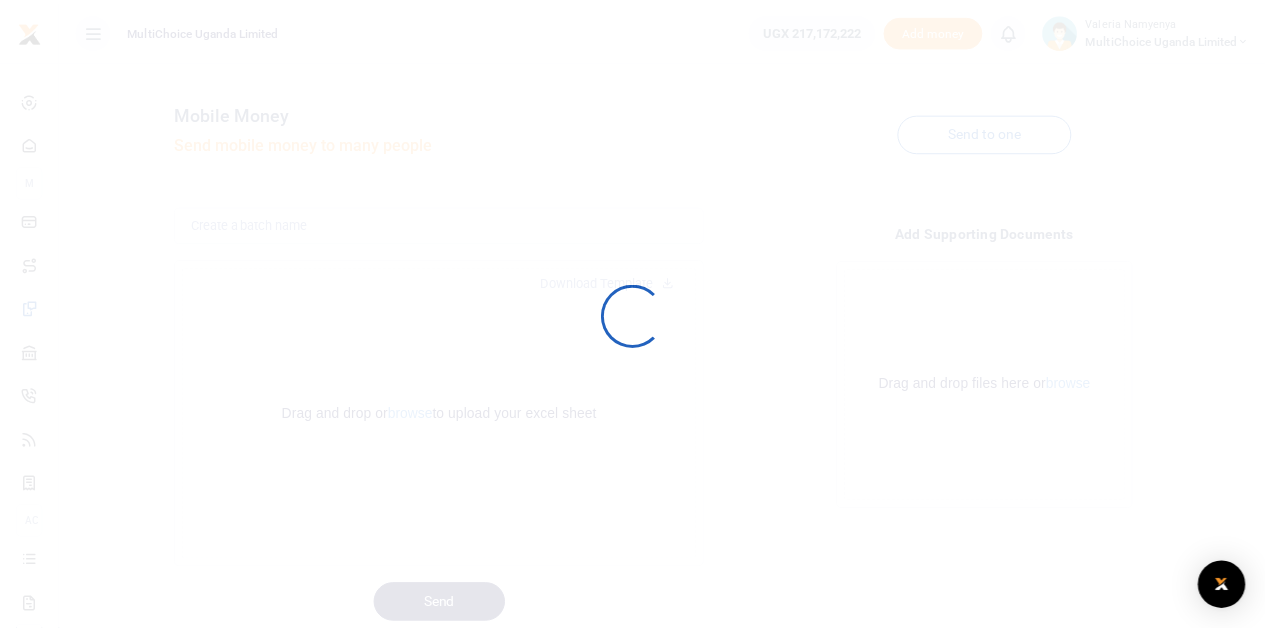 scroll, scrollTop: 60, scrollLeft: 0, axis: vertical 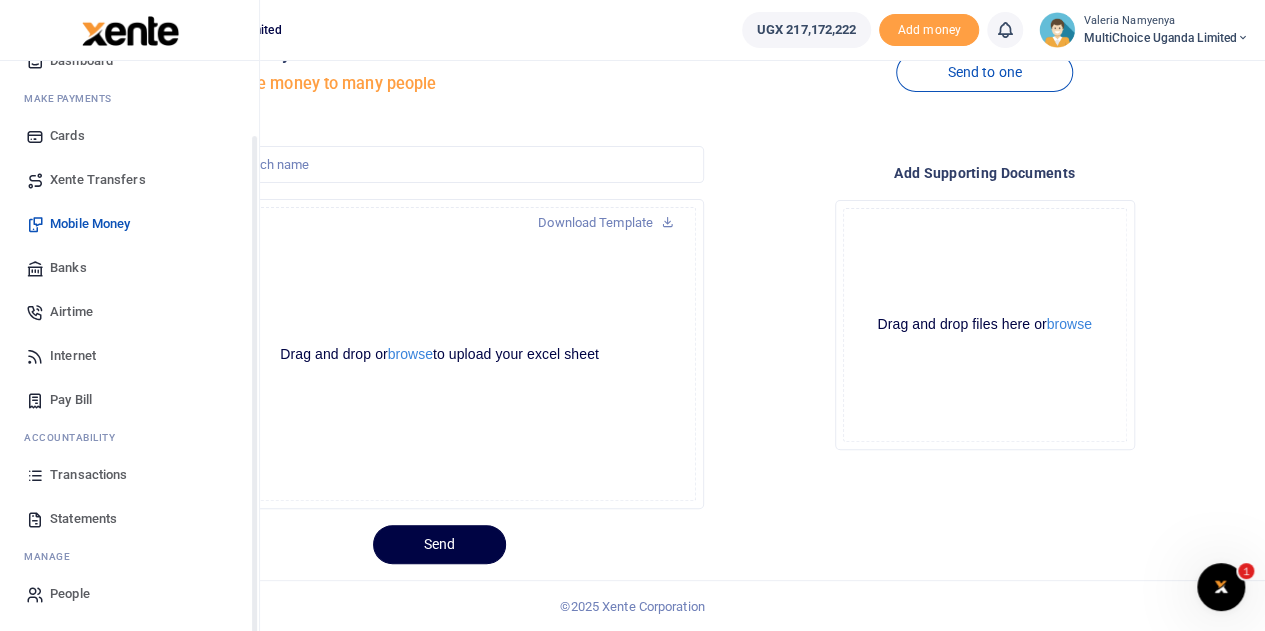 click on "Transactions" at bounding box center [88, 475] 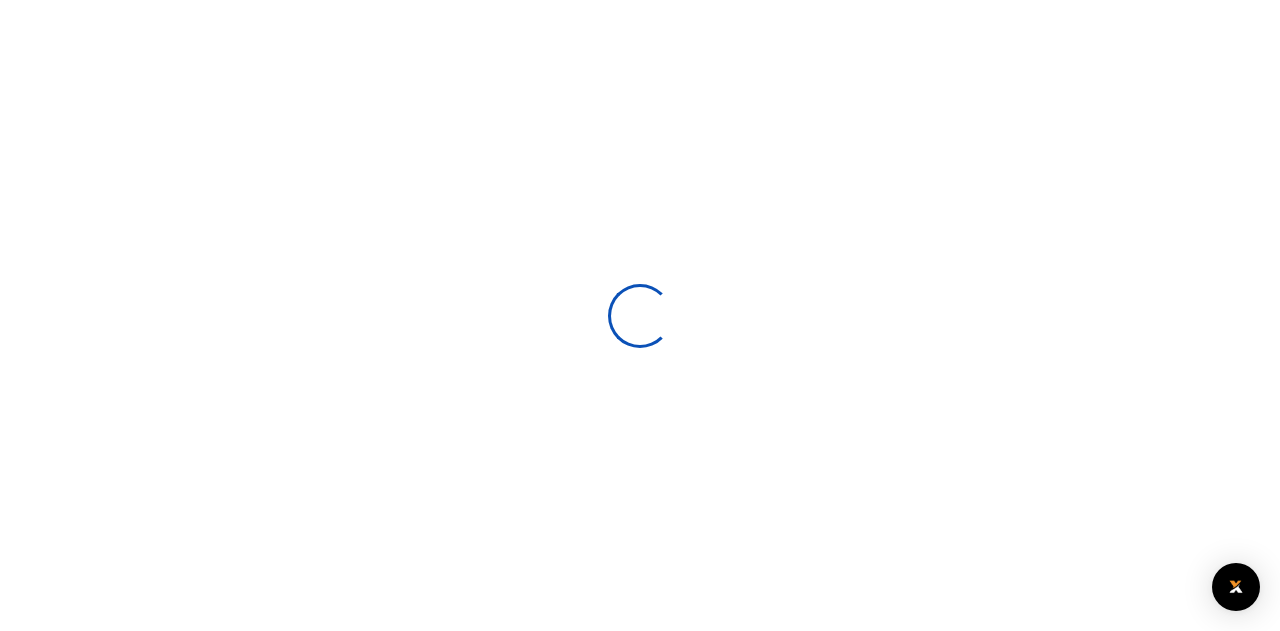 scroll, scrollTop: 0, scrollLeft: 0, axis: both 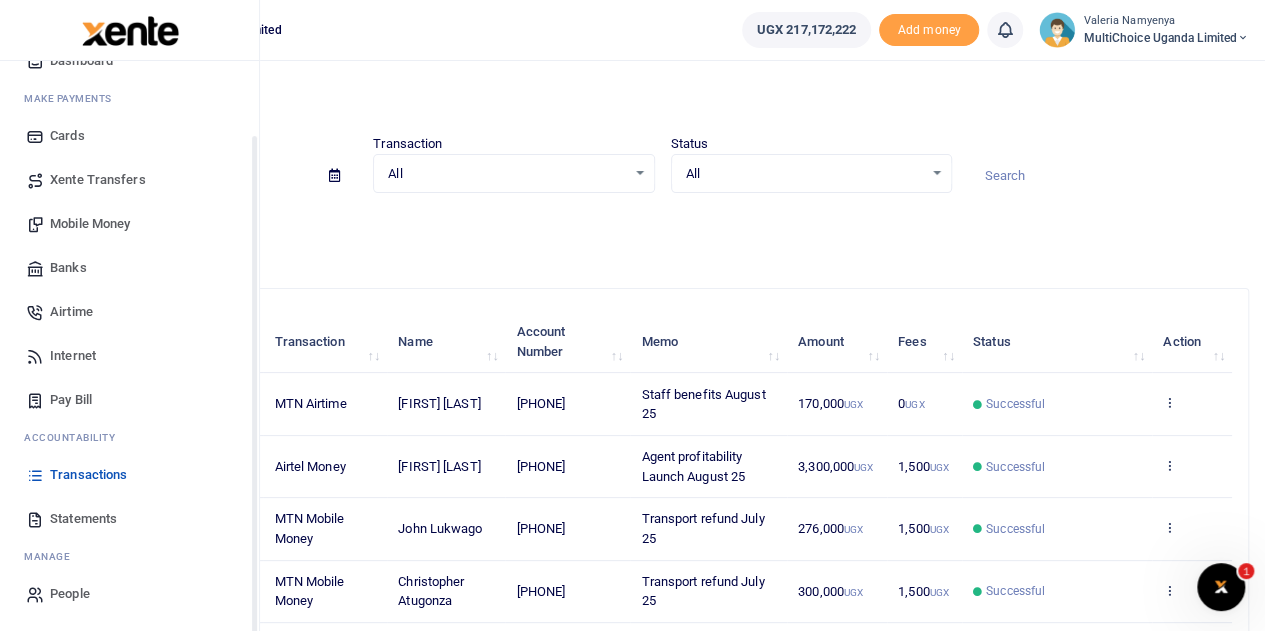 click on "Transactions" at bounding box center (88, 475) 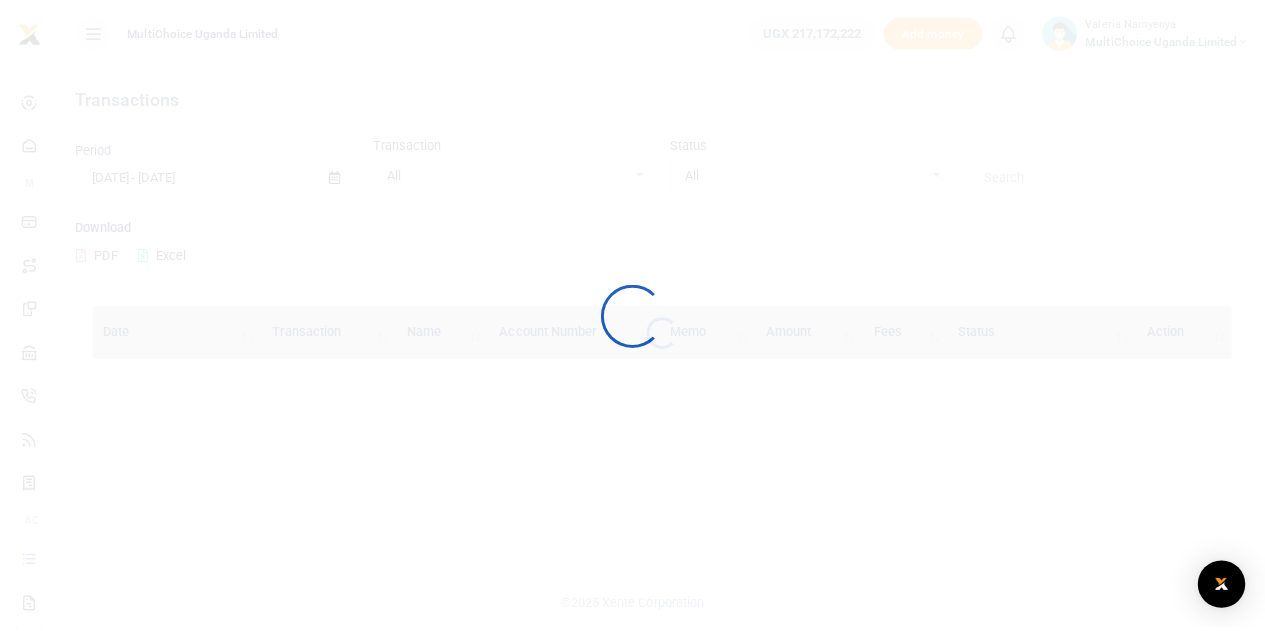 scroll, scrollTop: 0, scrollLeft: 0, axis: both 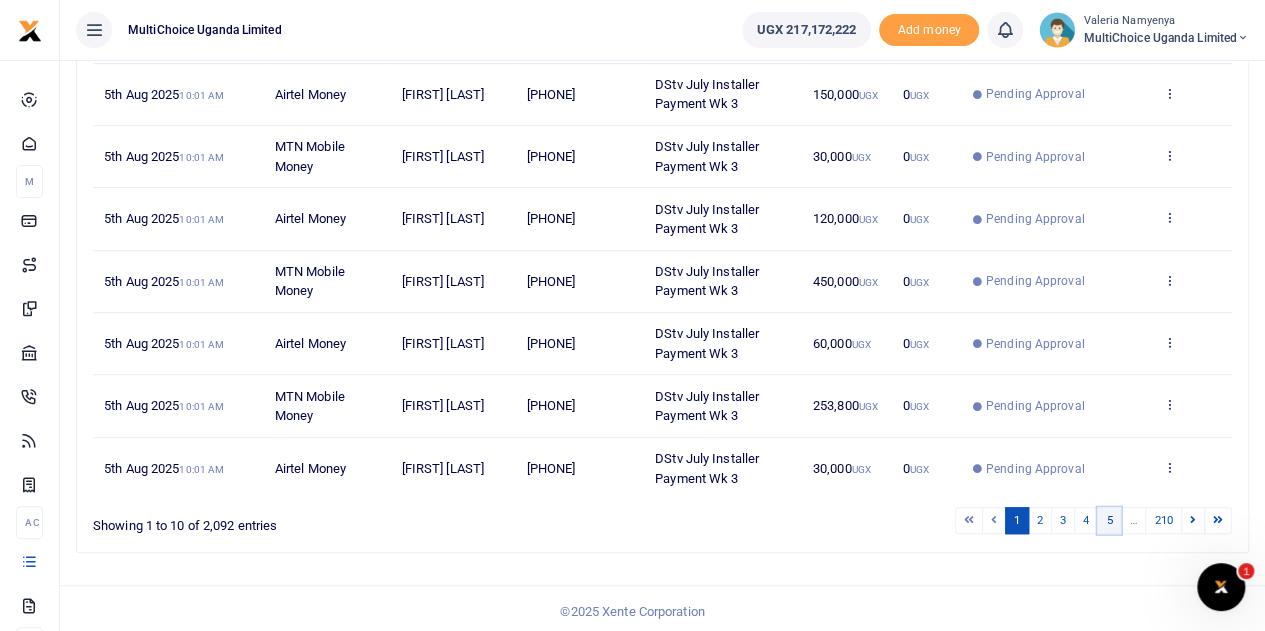 click on "5" at bounding box center [1109, 520] 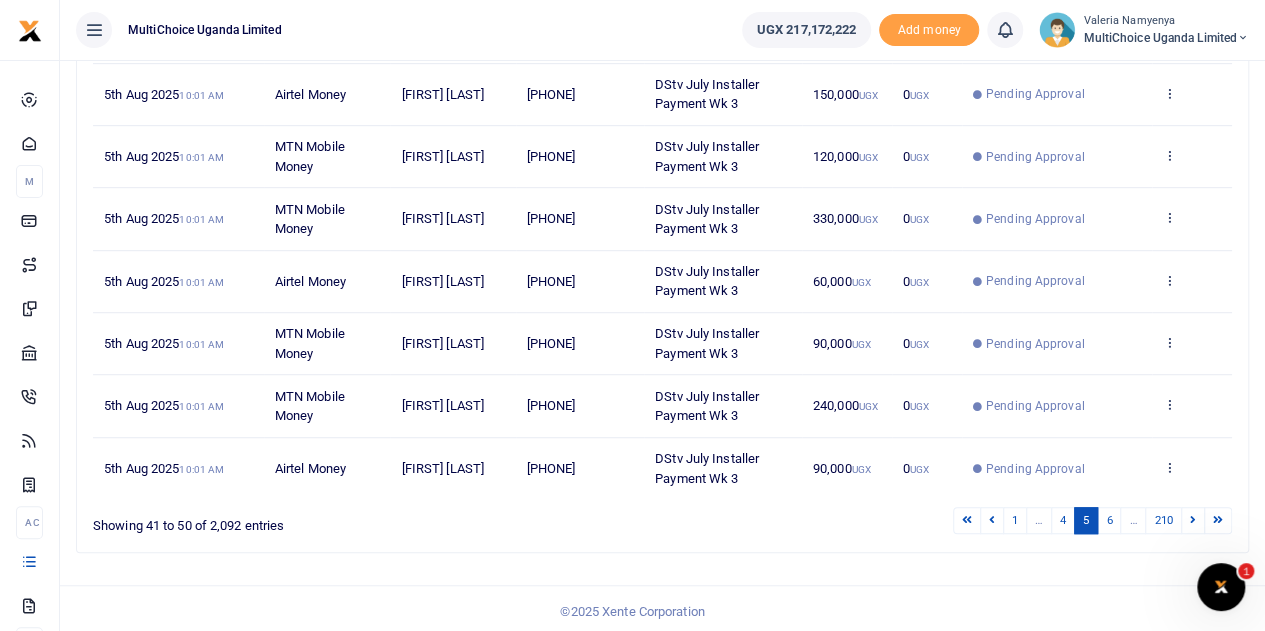 click on "6" at bounding box center (1109, 520) 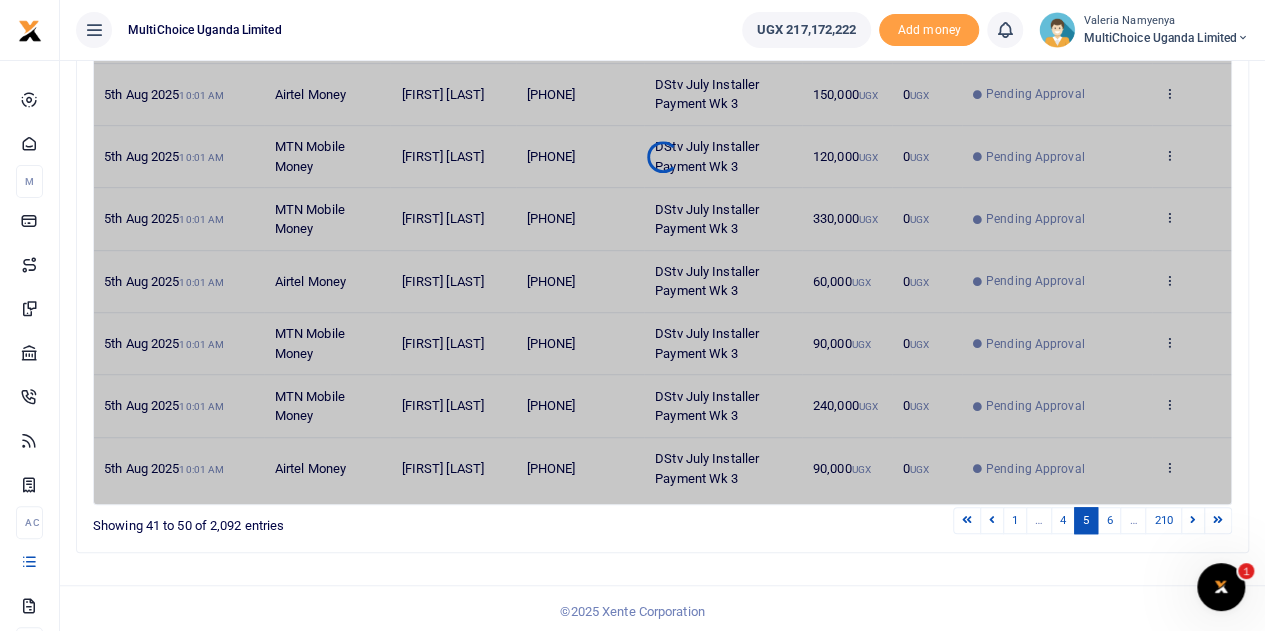 click on "6" at bounding box center (1109, 520) 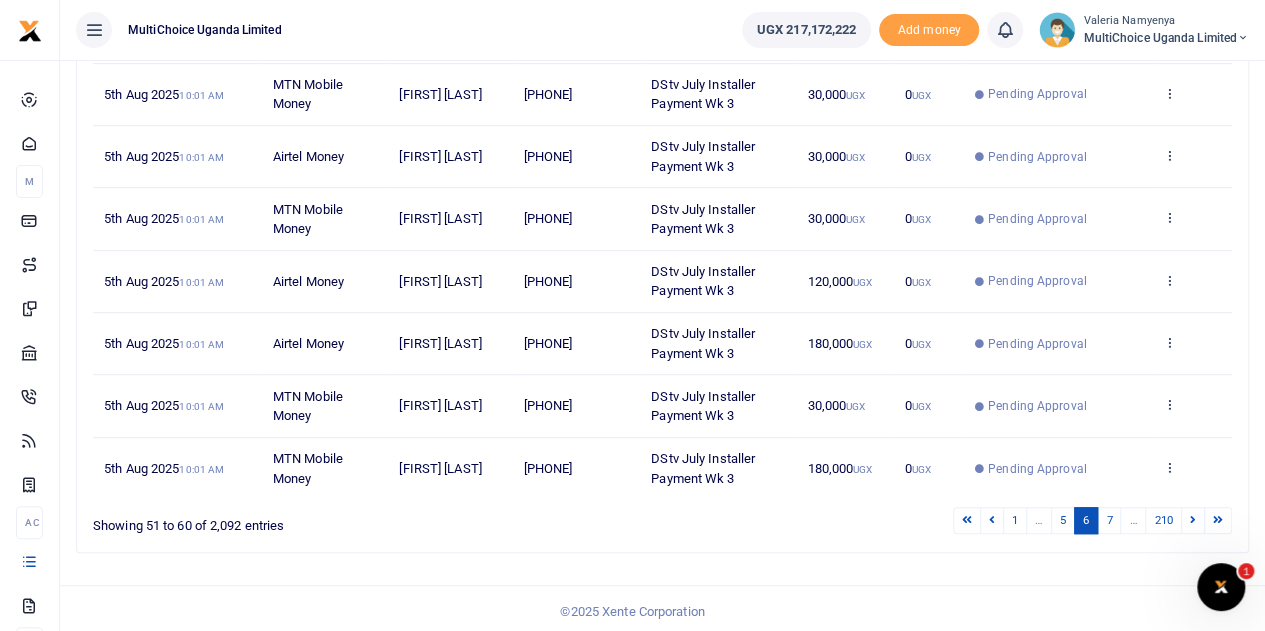 click on "7" at bounding box center [1109, 520] 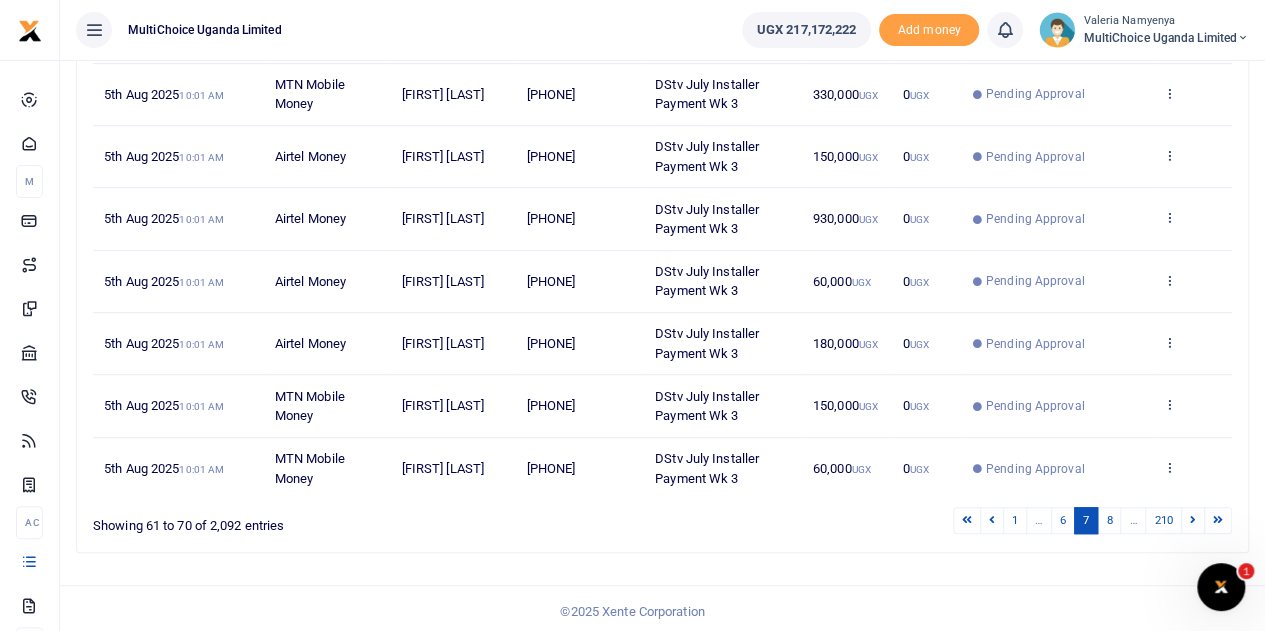 click on "8" at bounding box center (1109, 520) 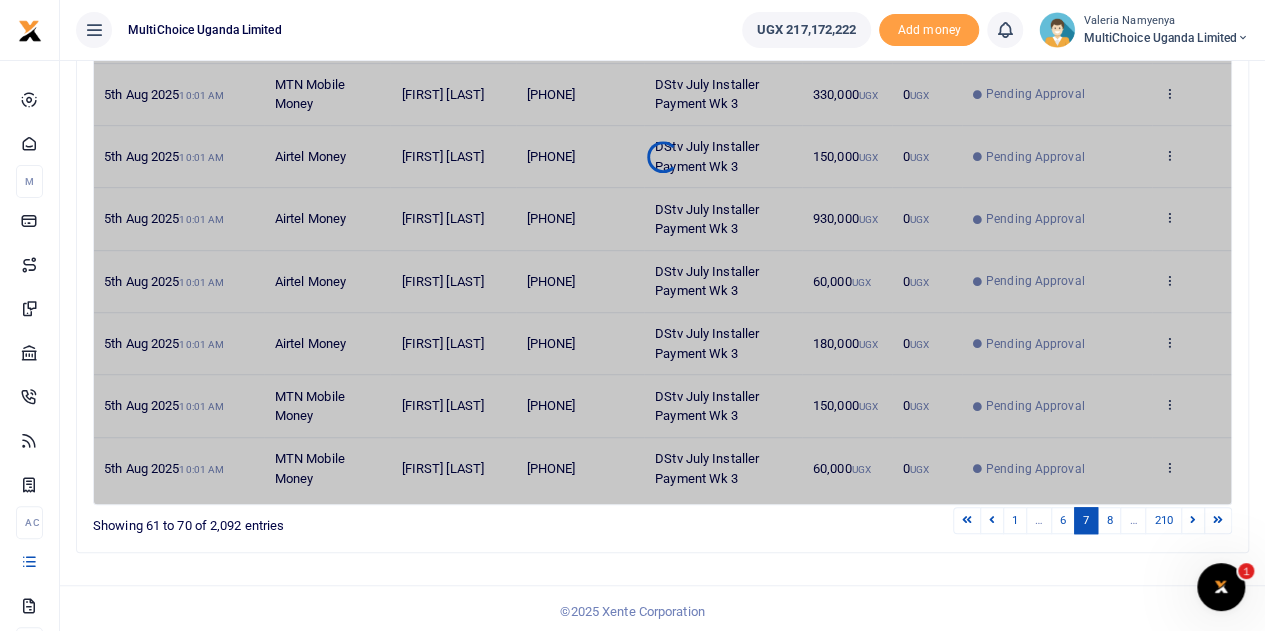 click on "8" at bounding box center (1109, 520) 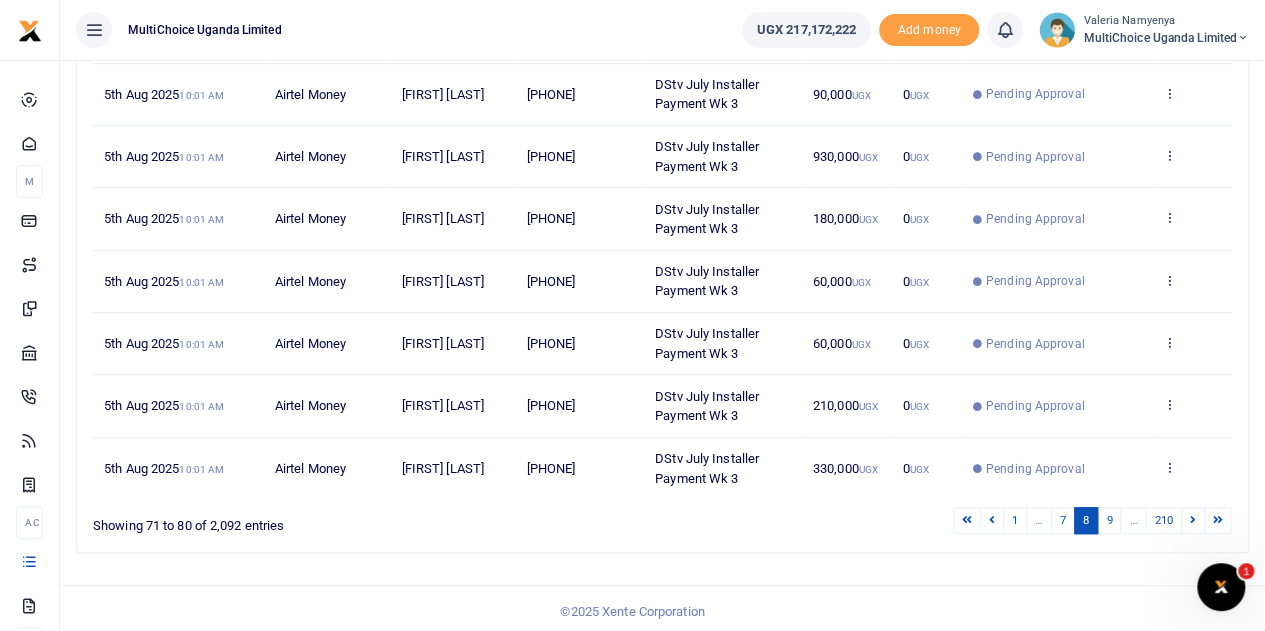 click on "9" at bounding box center [1109, 520] 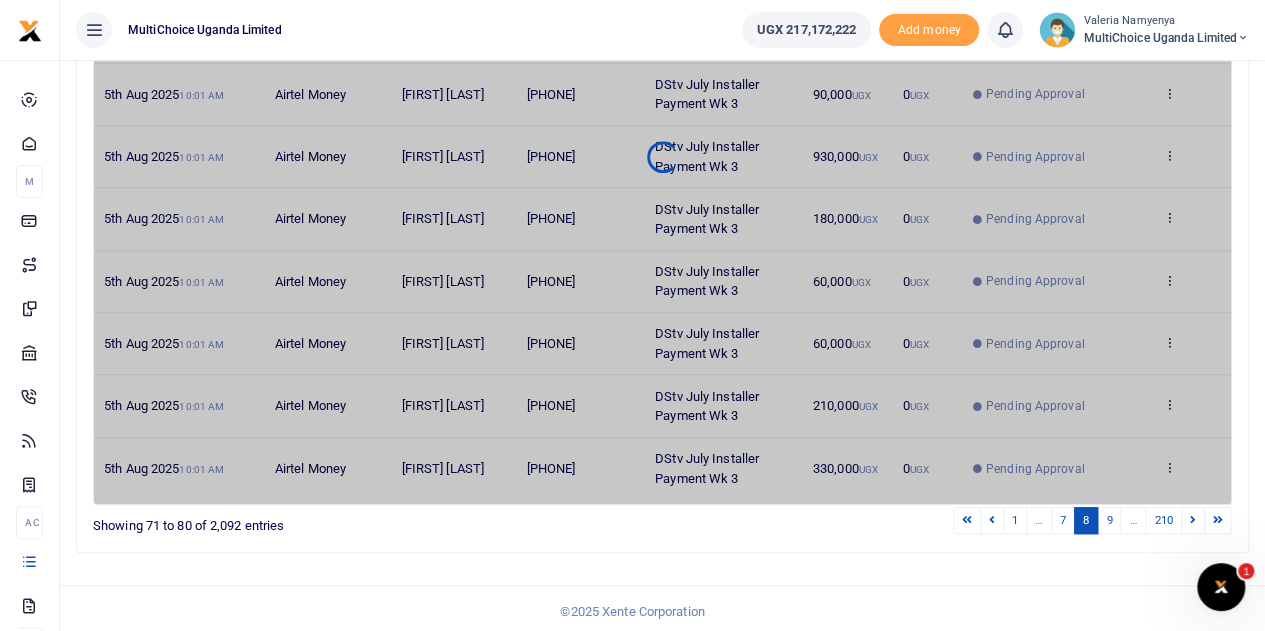 click on "9" at bounding box center [1109, 520] 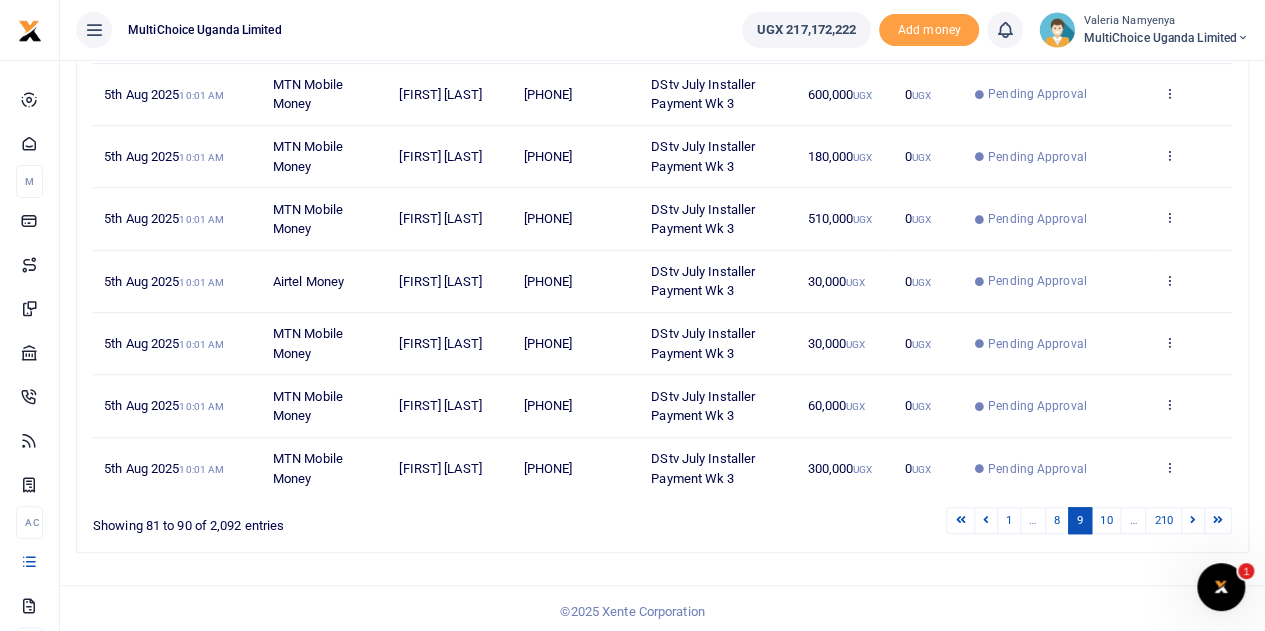 click on "10" at bounding box center [1106, 520] 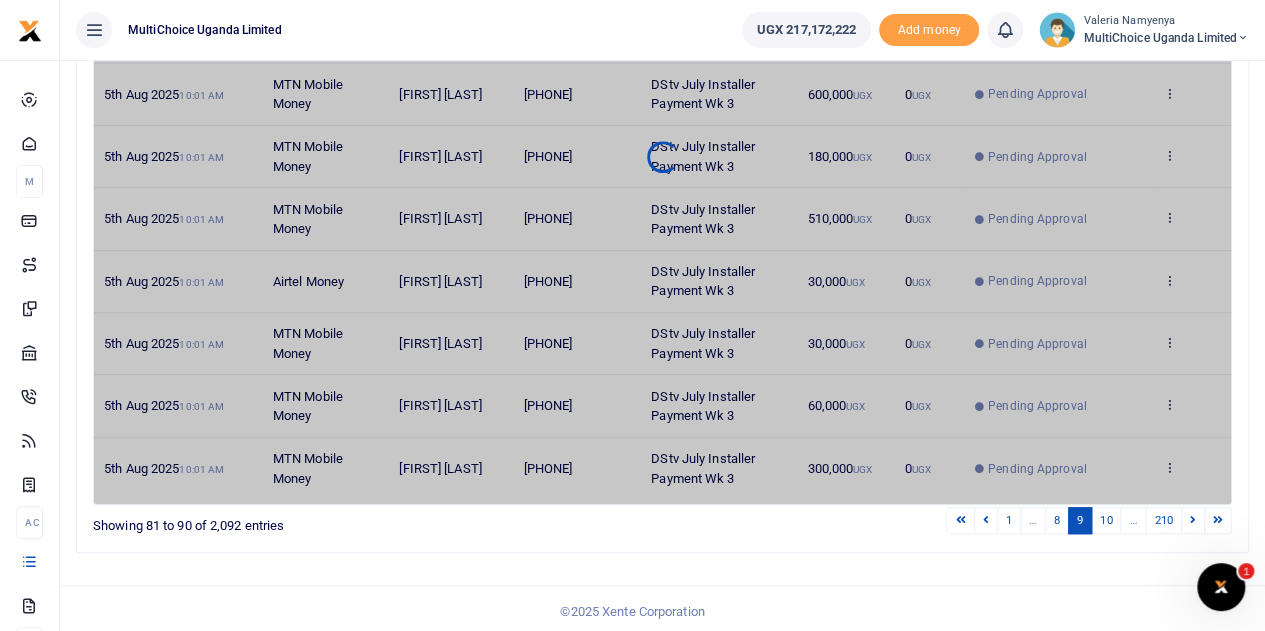 click on "10" at bounding box center [1106, 520] 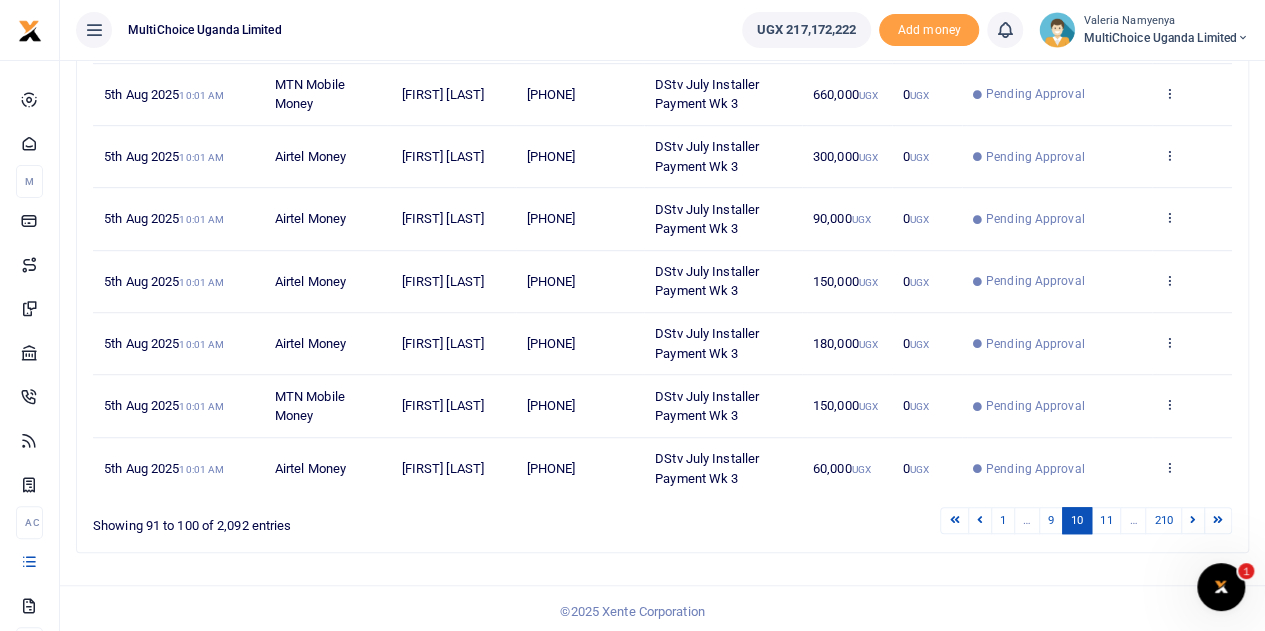 click on "11" at bounding box center [1106, 520] 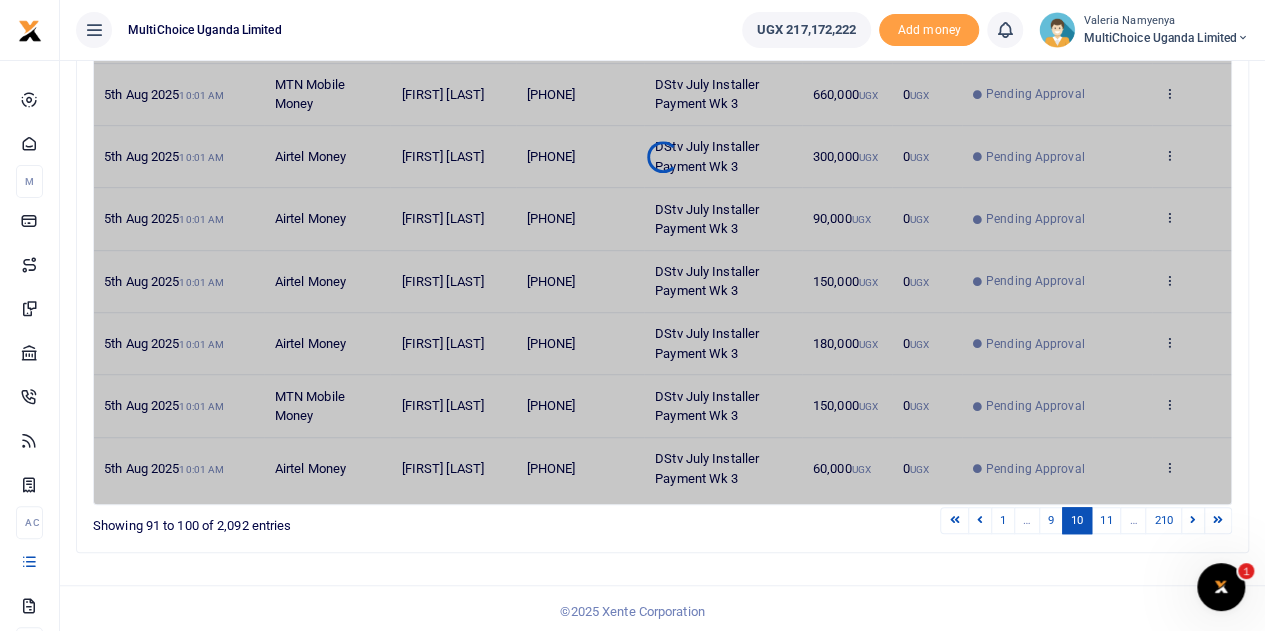 click on "11" at bounding box center [1106, 520] 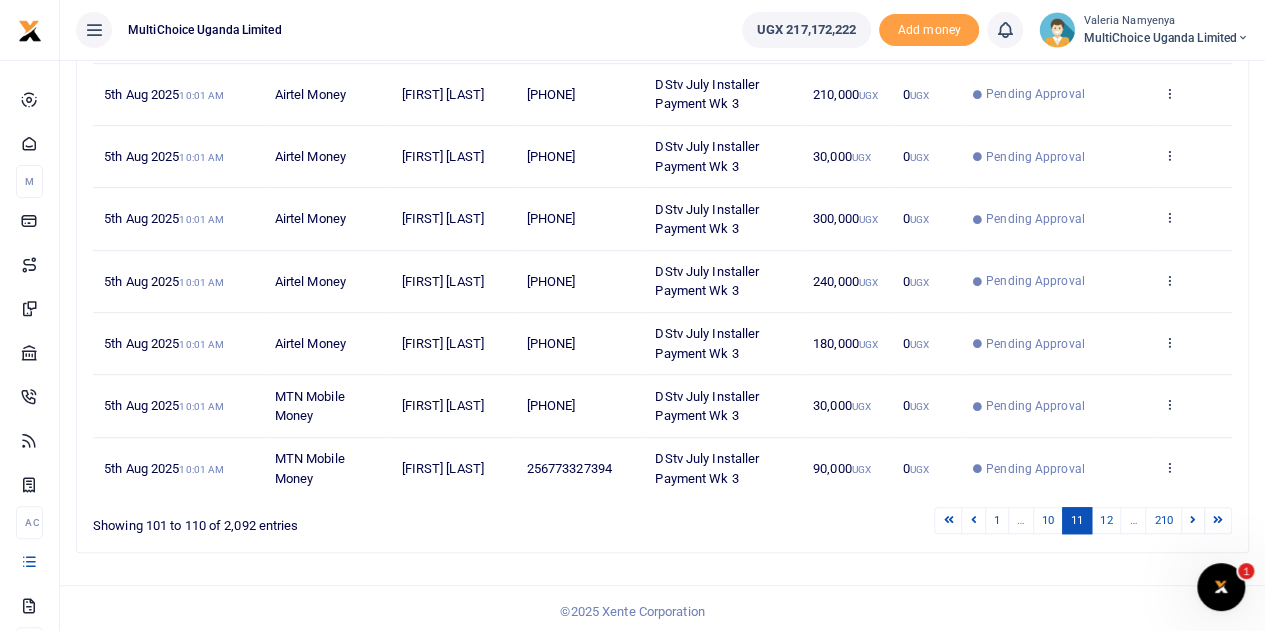 click on "12" at bounding box center [1106, 520] 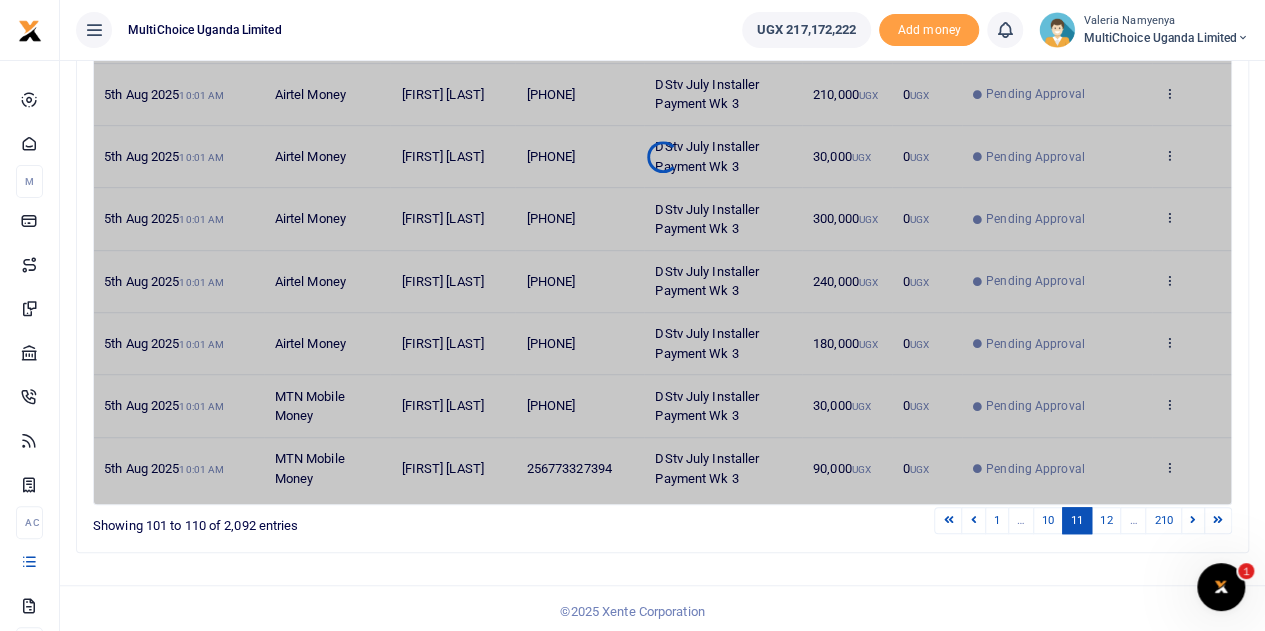 click on "12" at bounding box center [1106, 520] 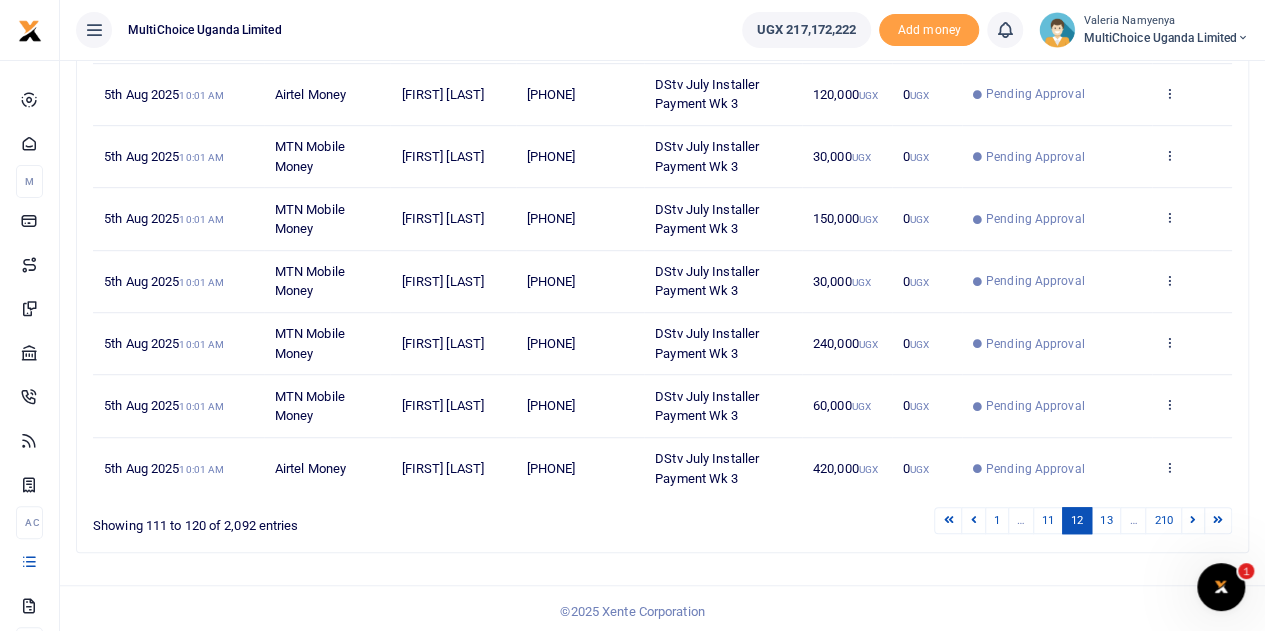 click on "13" at bounding box center [1106, 520] 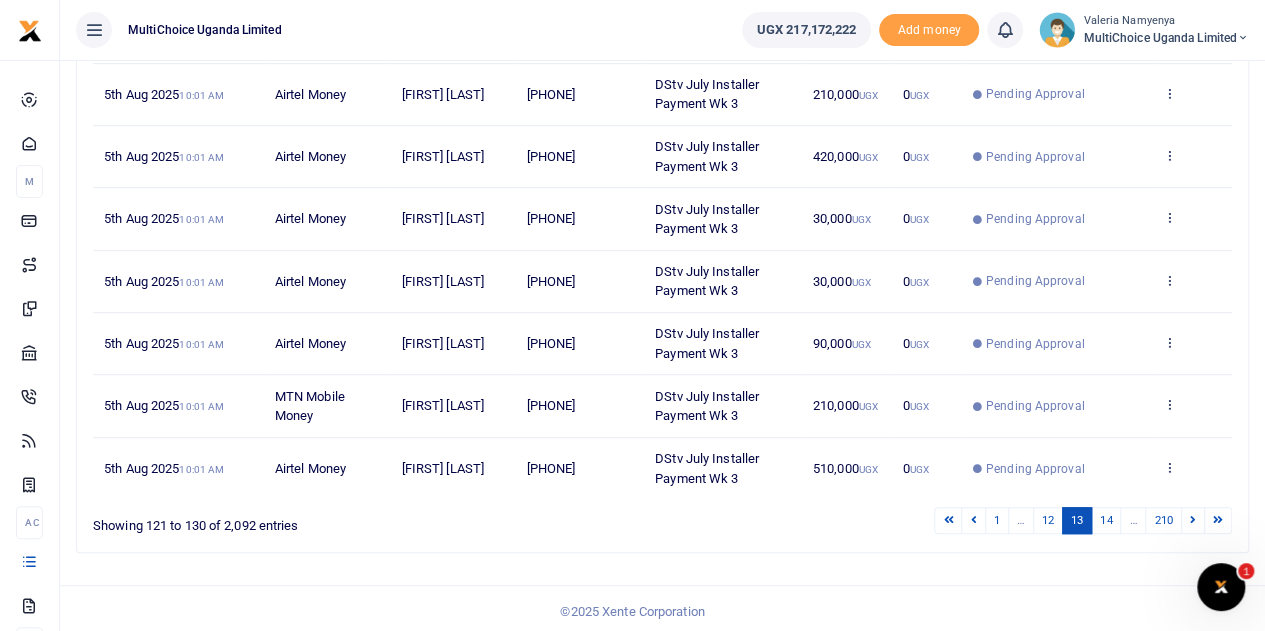 click on "14" at bounding box center [1106, 520] 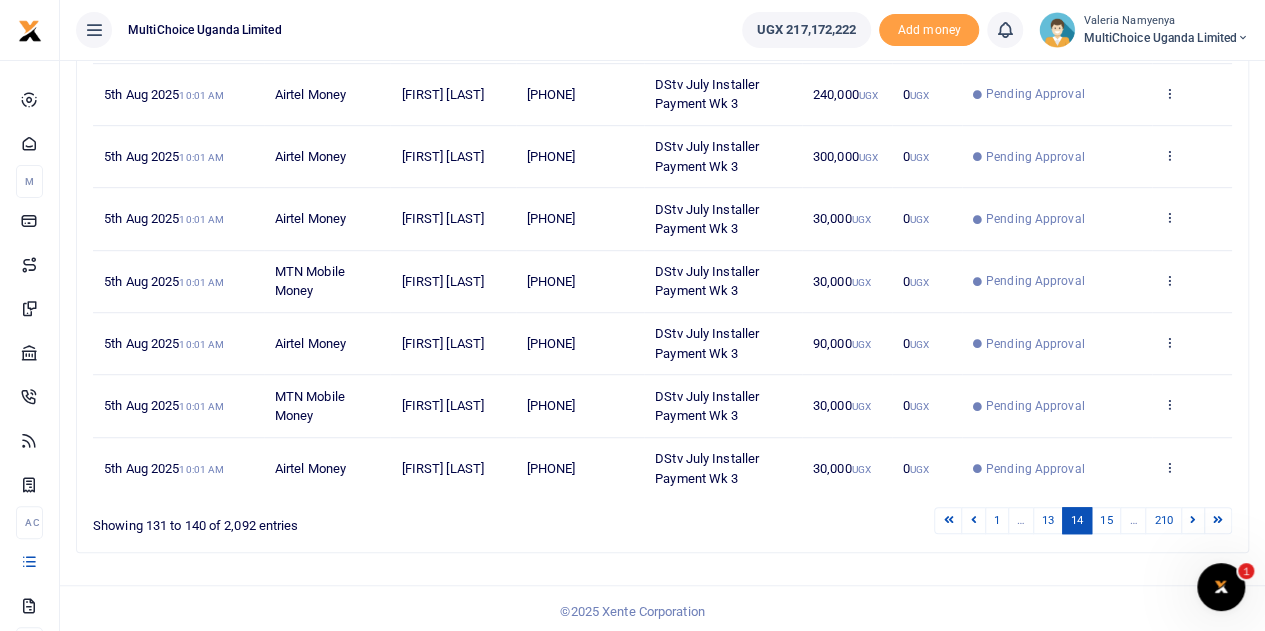 click on "15" at bounding box center [1106, 520] 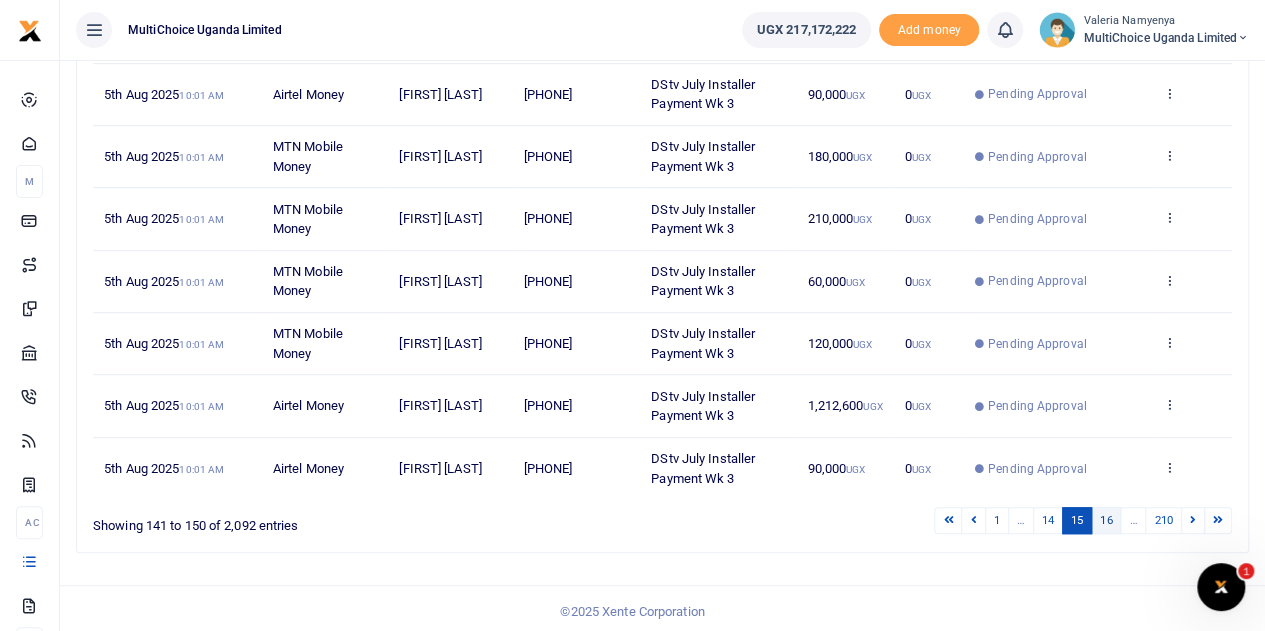 click on "16" at bounding box center (1106, 520) 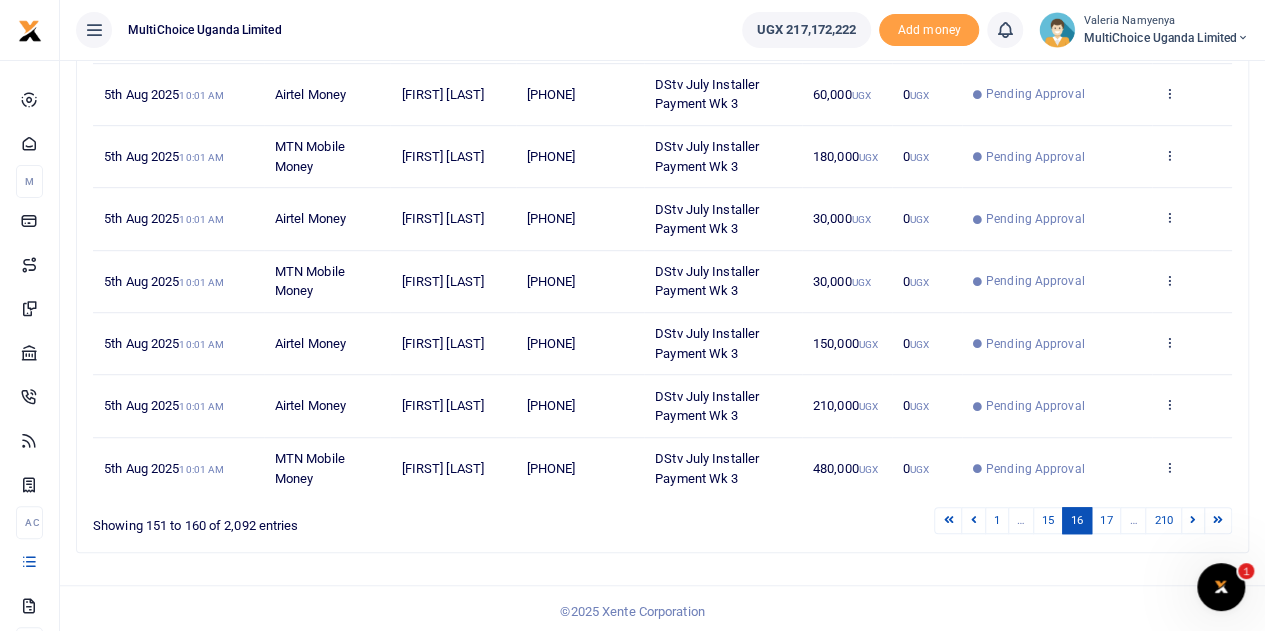 click on "17" at bounding box center [1106, 520] 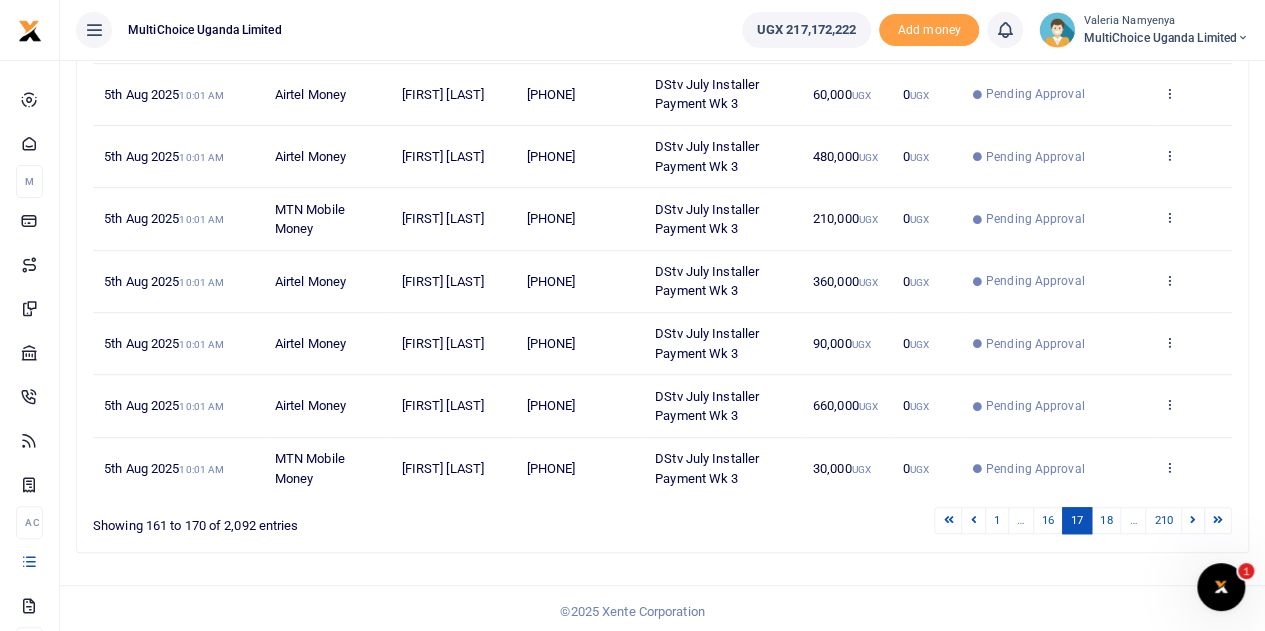 click on "18" at bounding box center (1106, 520) 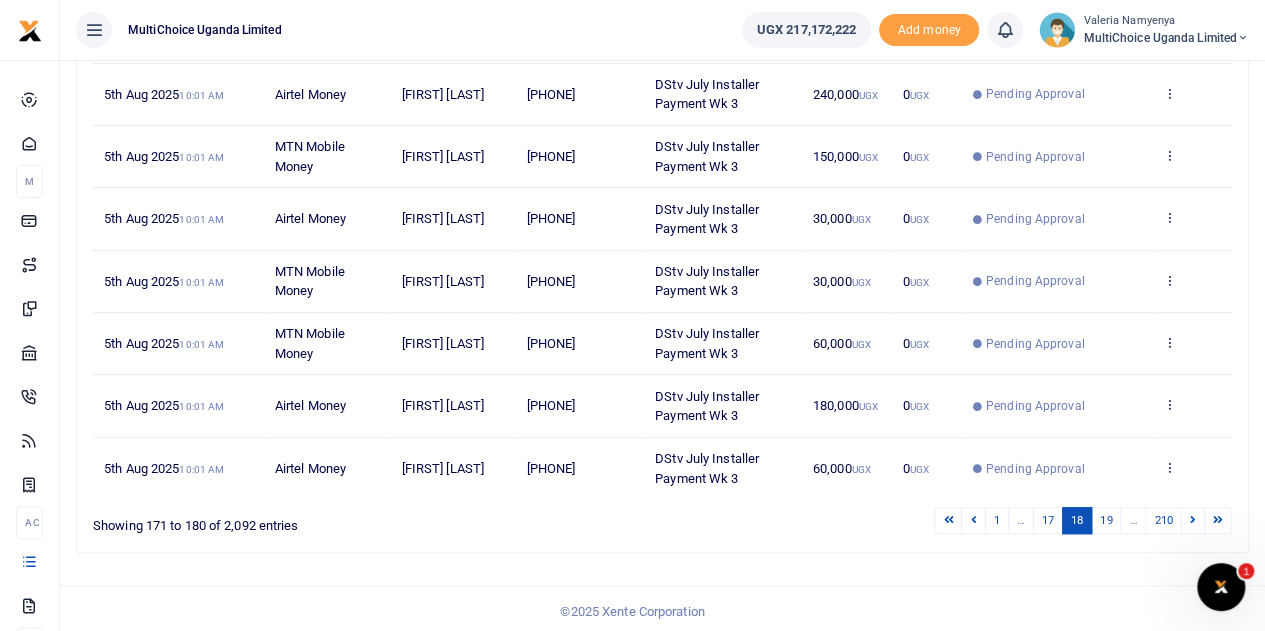 click on "19" at bounding box center [1106, 520] 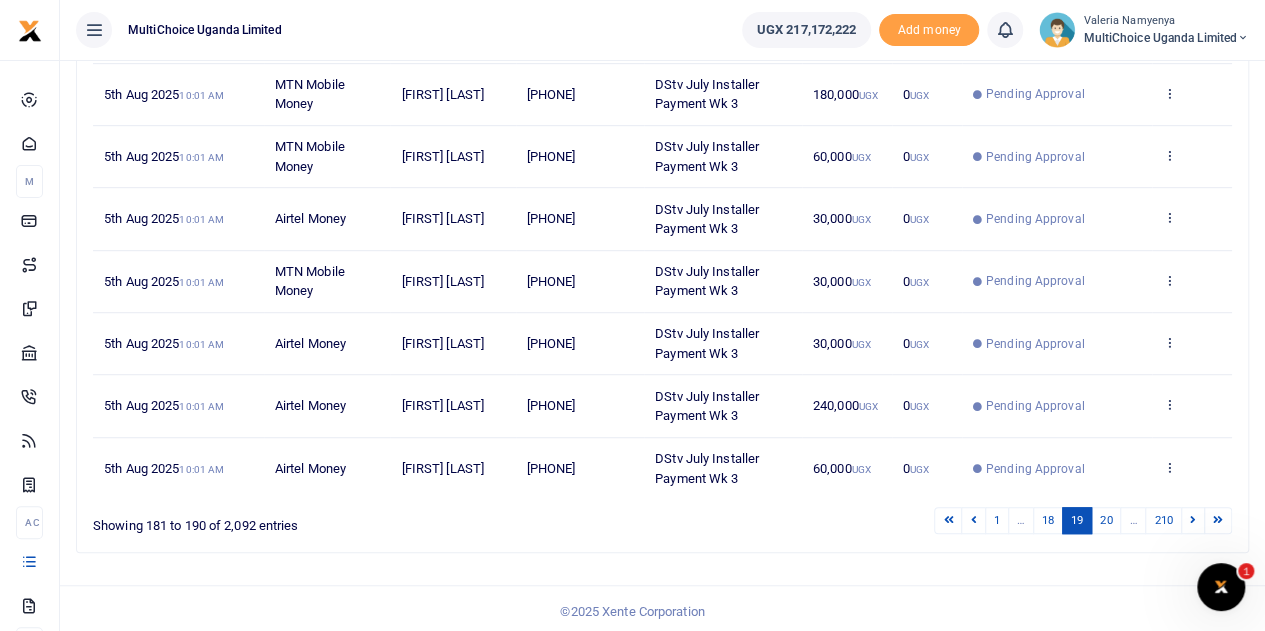 click on "20" at bounding box center [1106, 520] 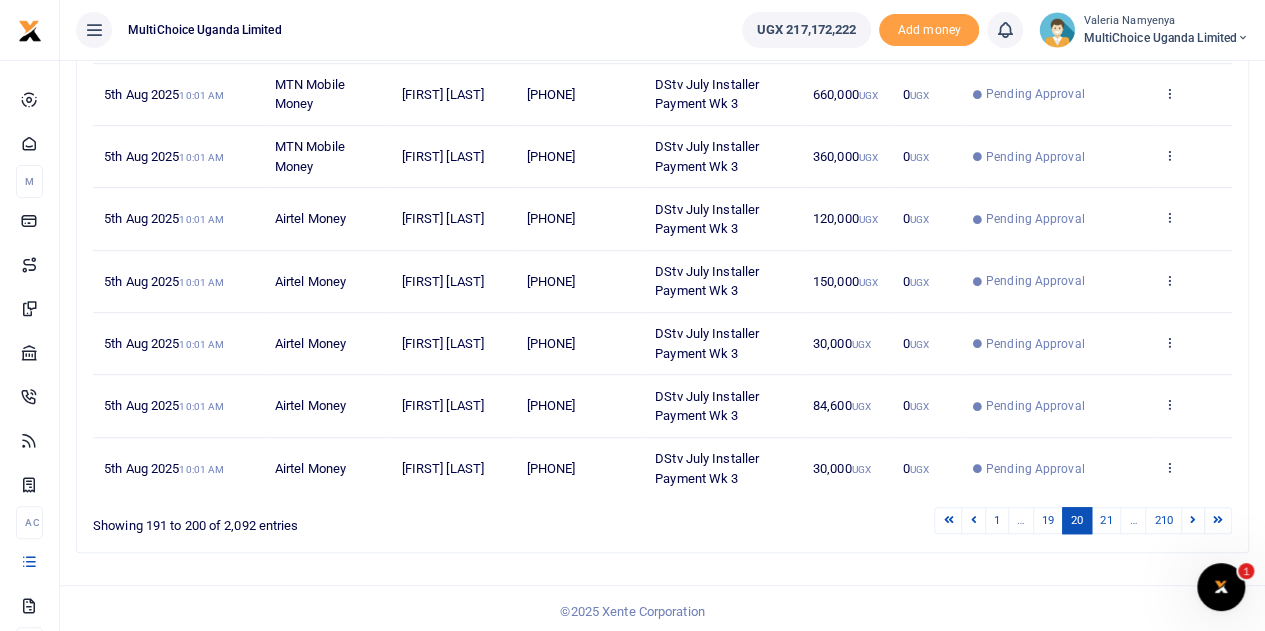 click on "21" at bounding box center [1106, 520] 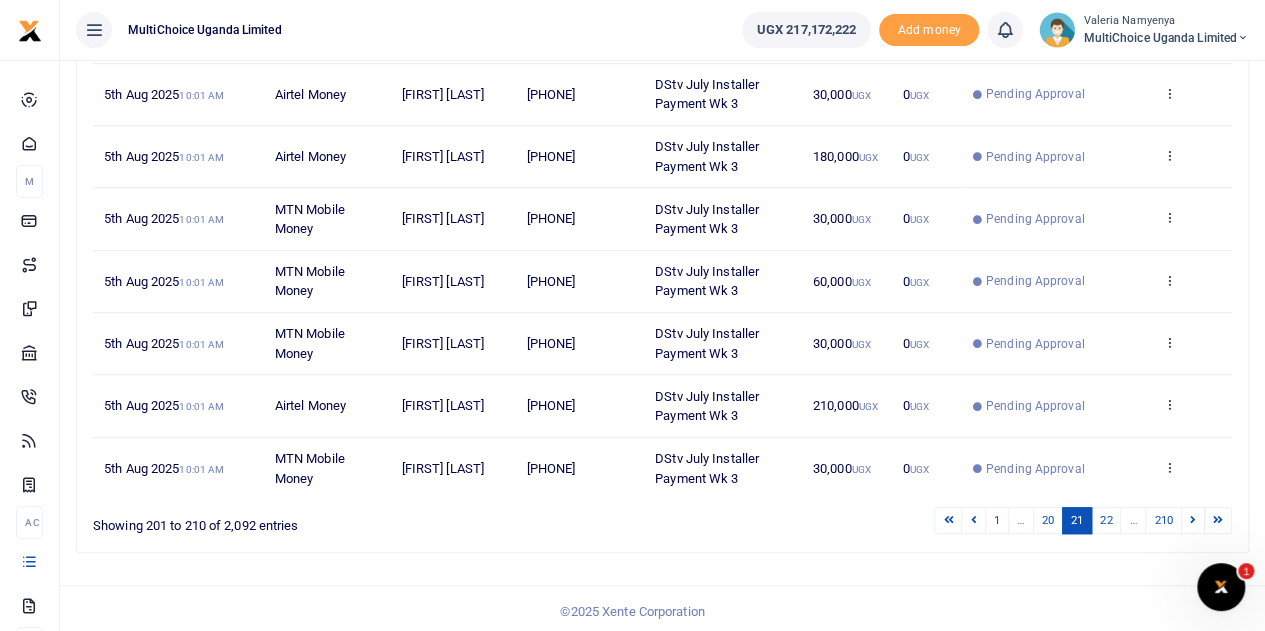 click on "22" at bounding box center (1106, 520) 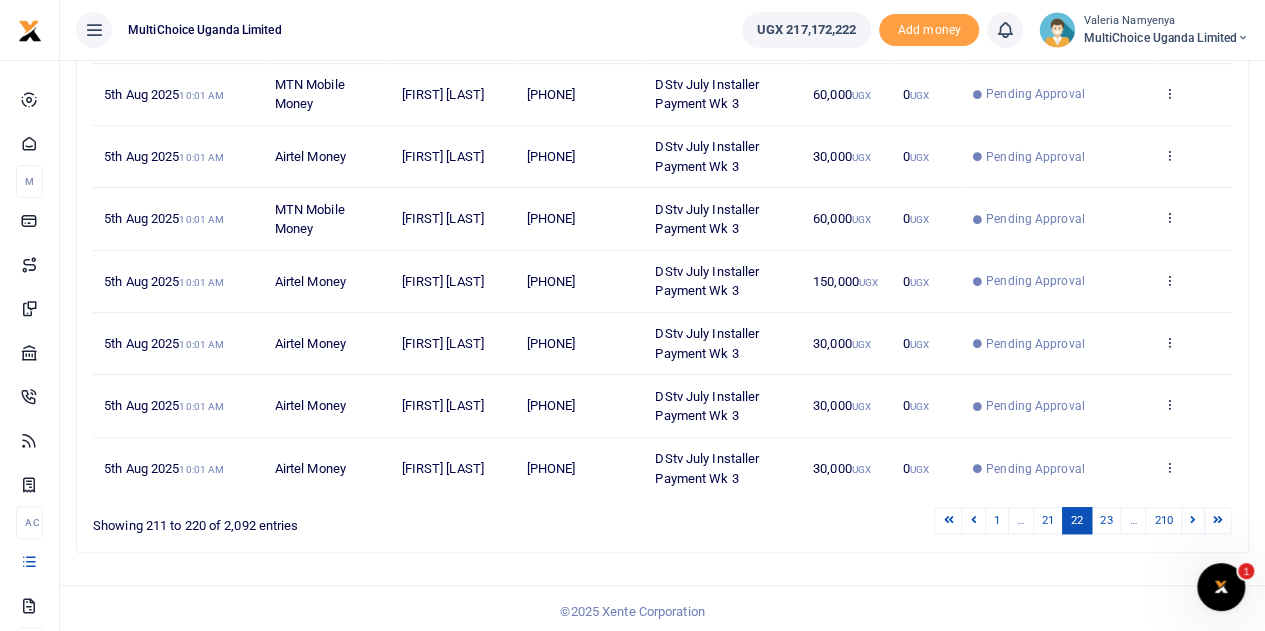 click on "23" at bounding box center [1106, 520] 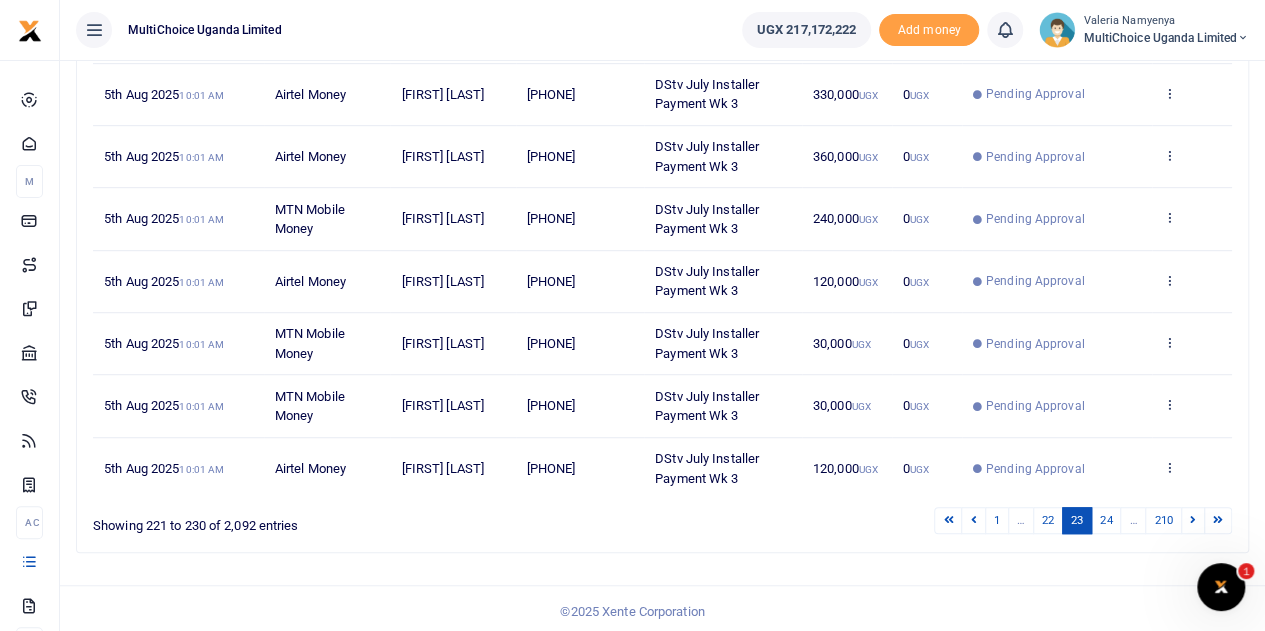 click on "24" at bounding box center [1106, 520] 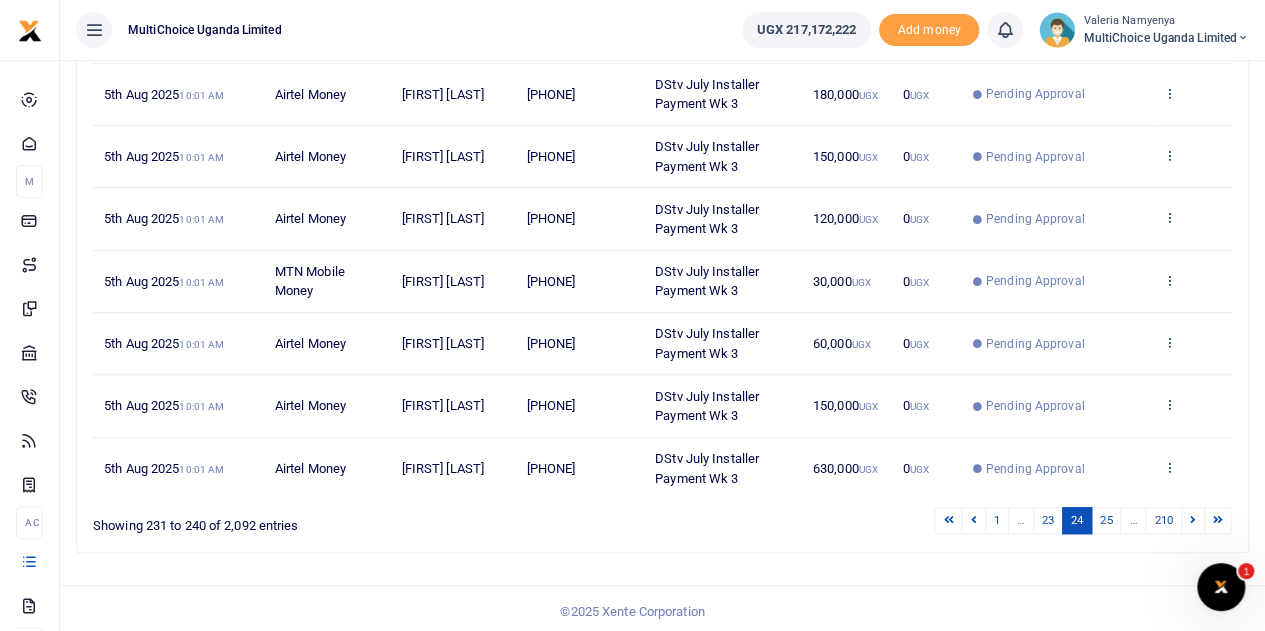 click on "25" at bounding box center [1106, 520] 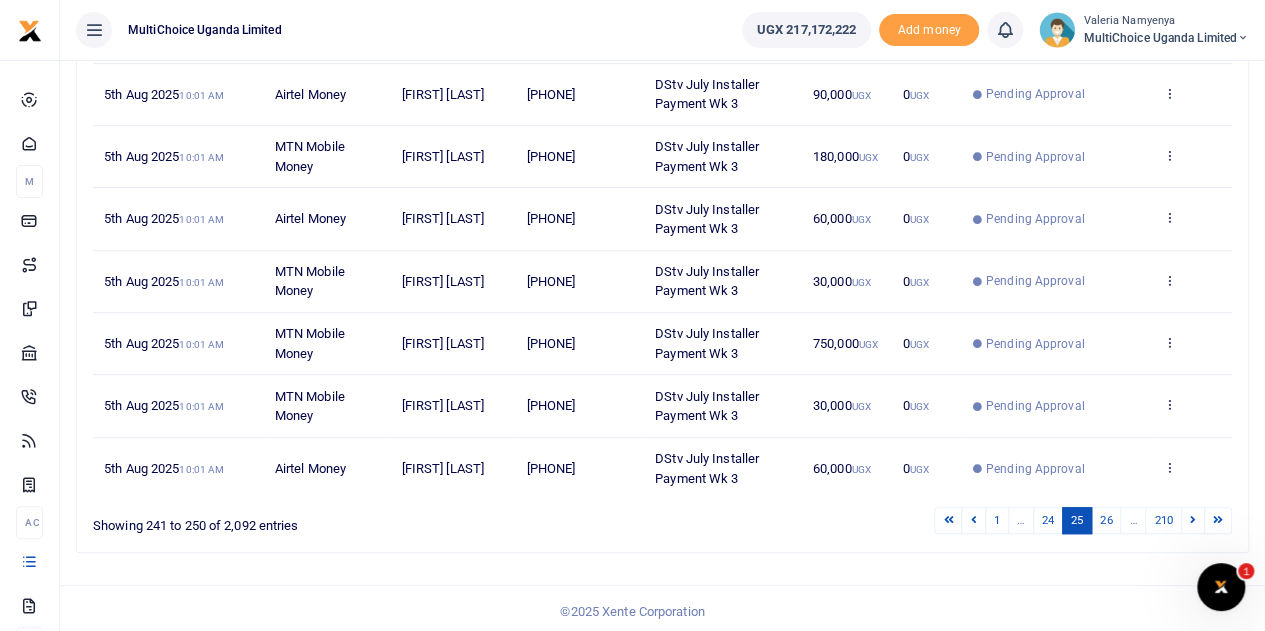 click on "26" at bounding box center [1106, 520] 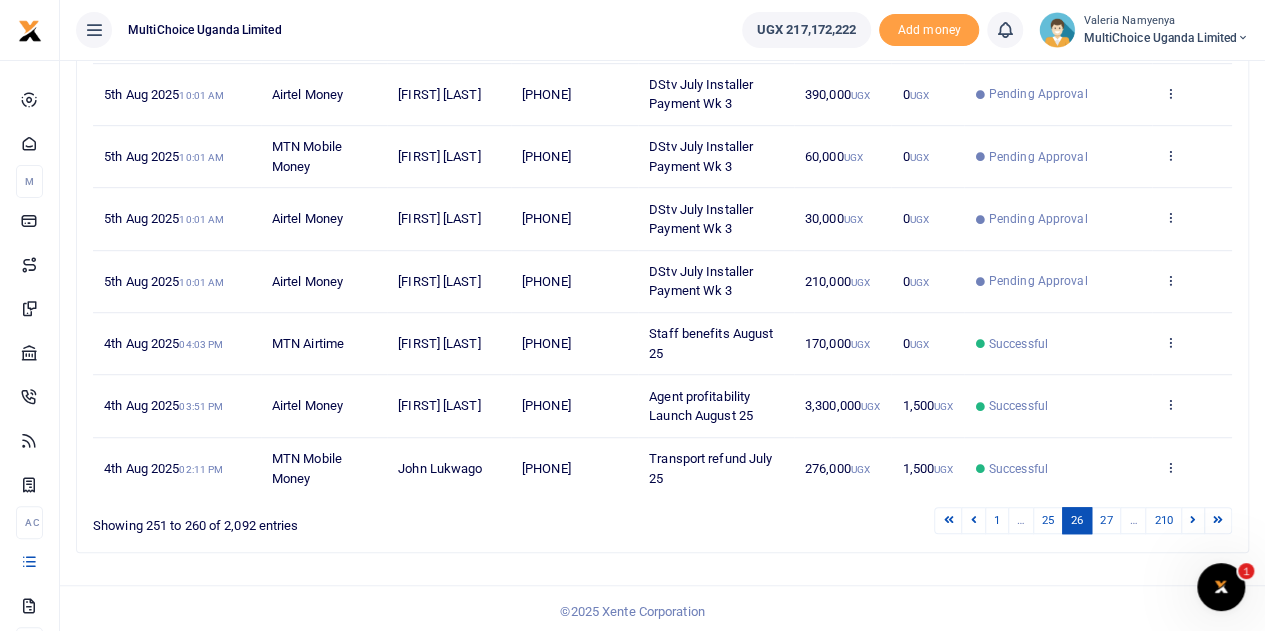 click on "27" at bounding box center (1106, 520) 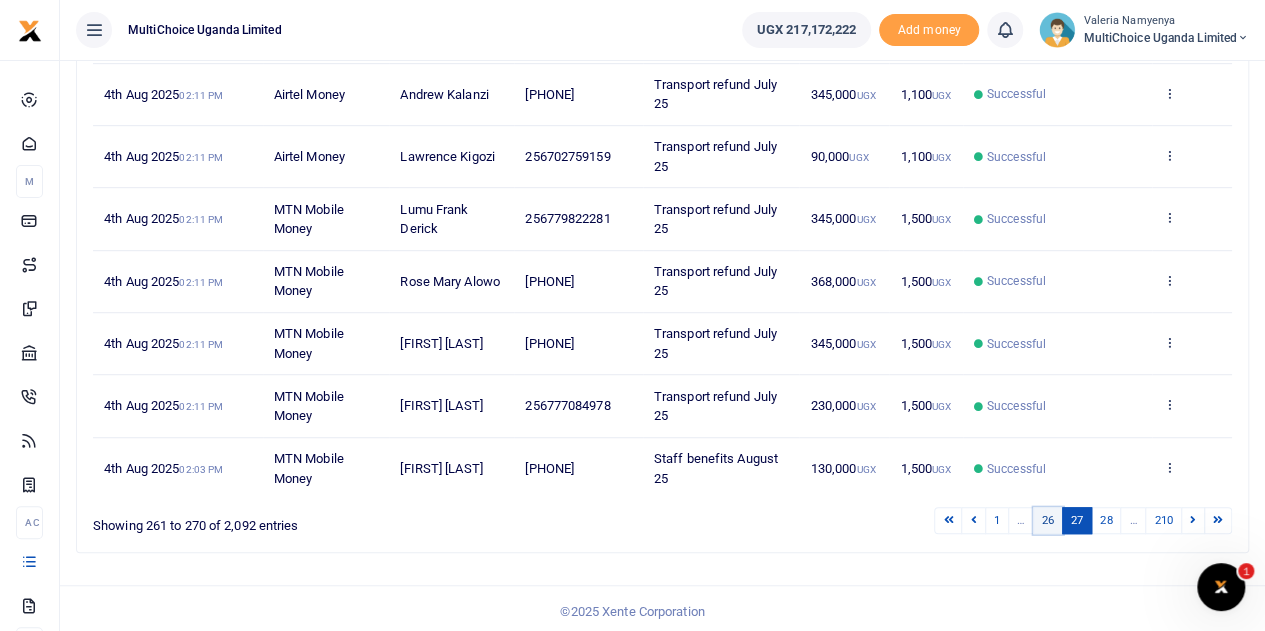 click on "26" at bounding box center (1048, 520) 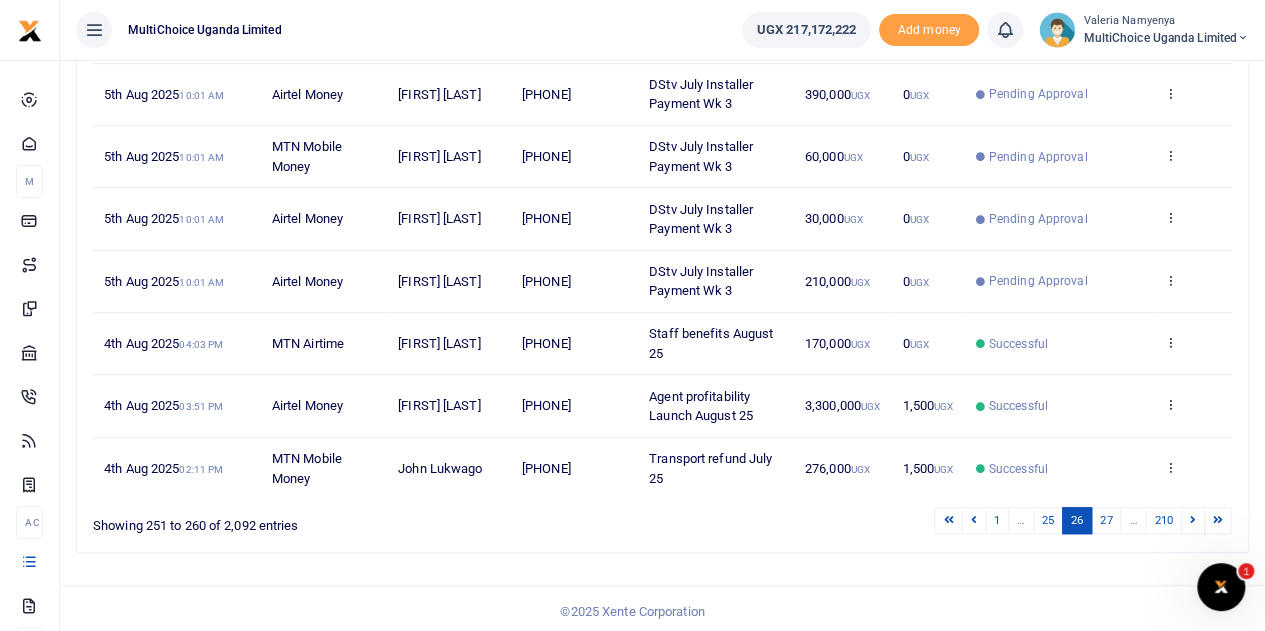 click on "1 … 25 26 27 … 210" at bounding box center [900, 520] 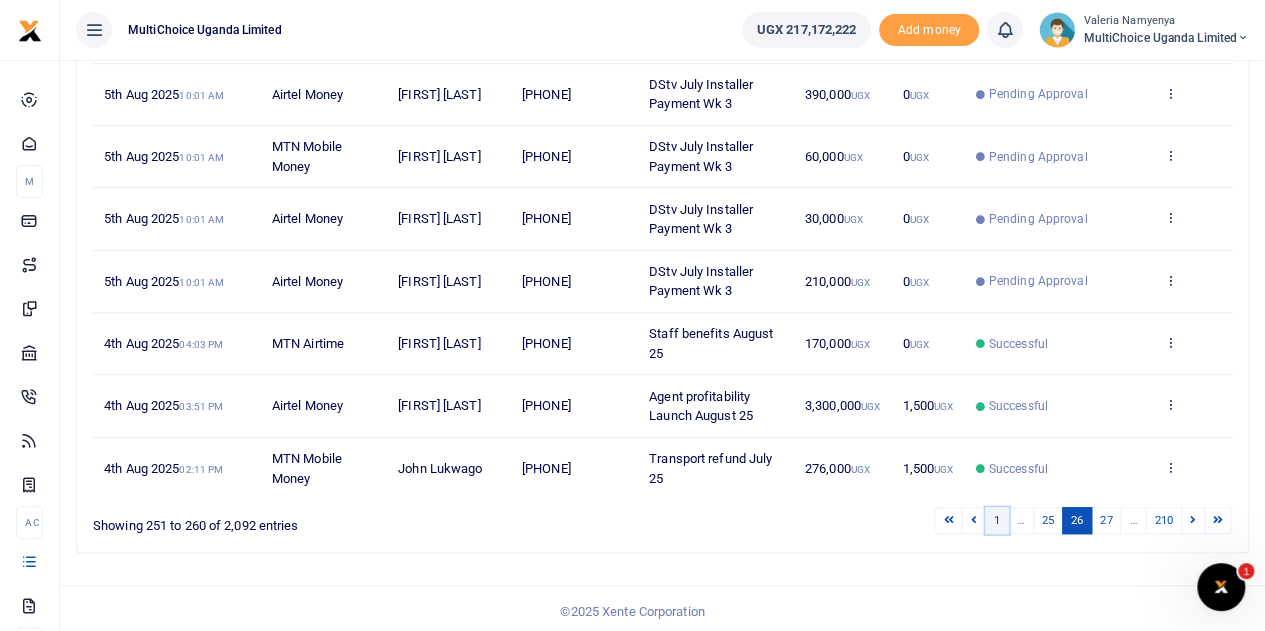click on "1" at bounding box center [997, 520] 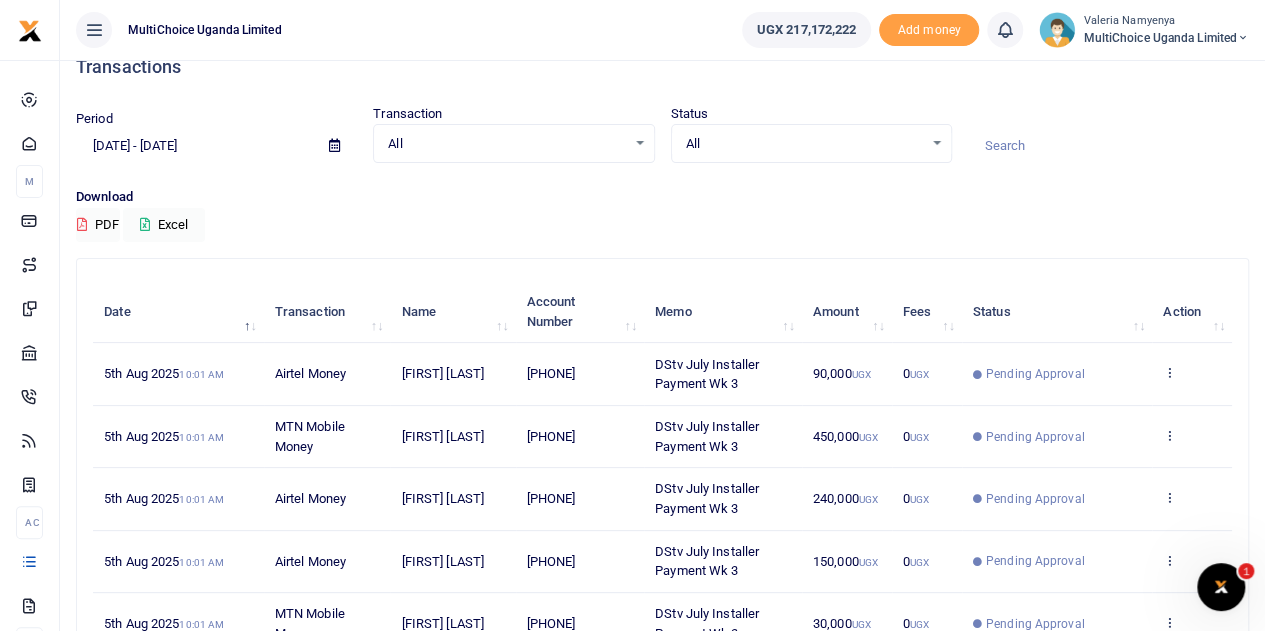 scroll, scrollTop: 0, scrollLeft: 0, axis: both 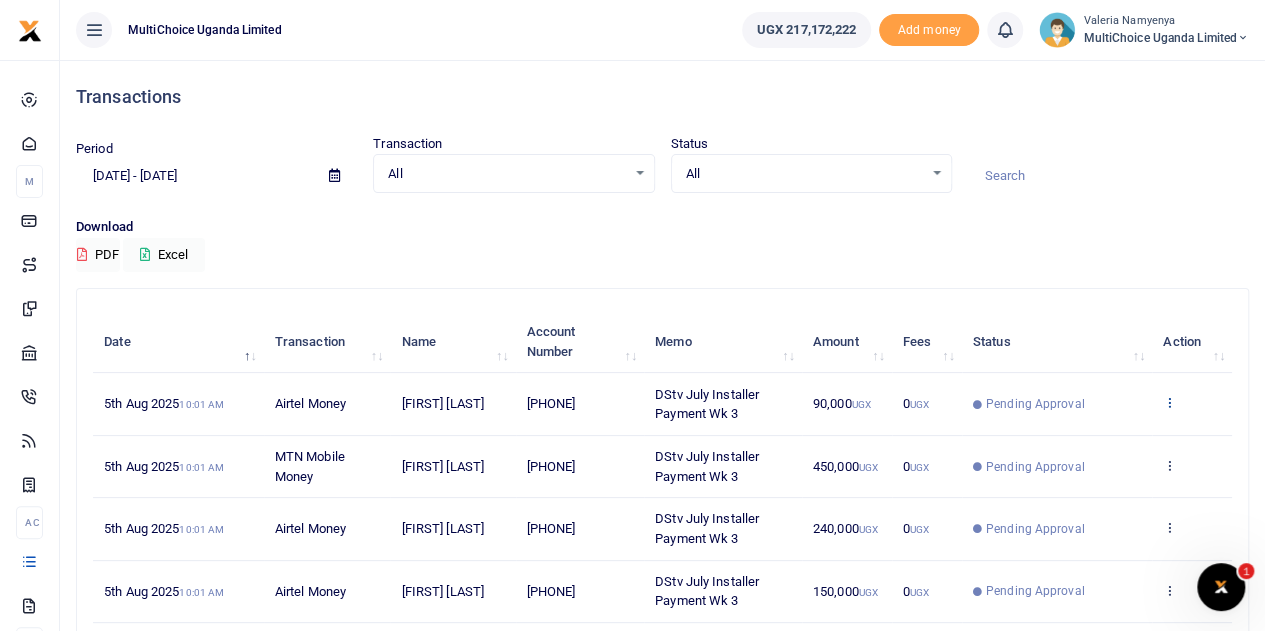 click at bounding box center (1169, 402) 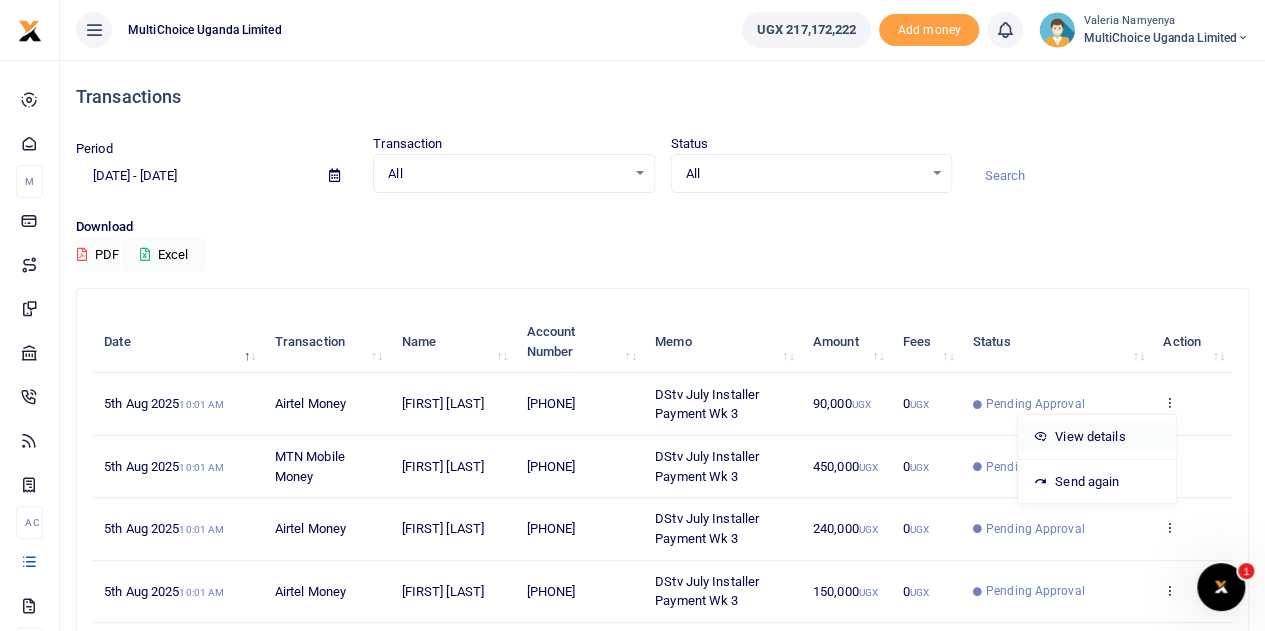 click at bounding box center (1040, 435) 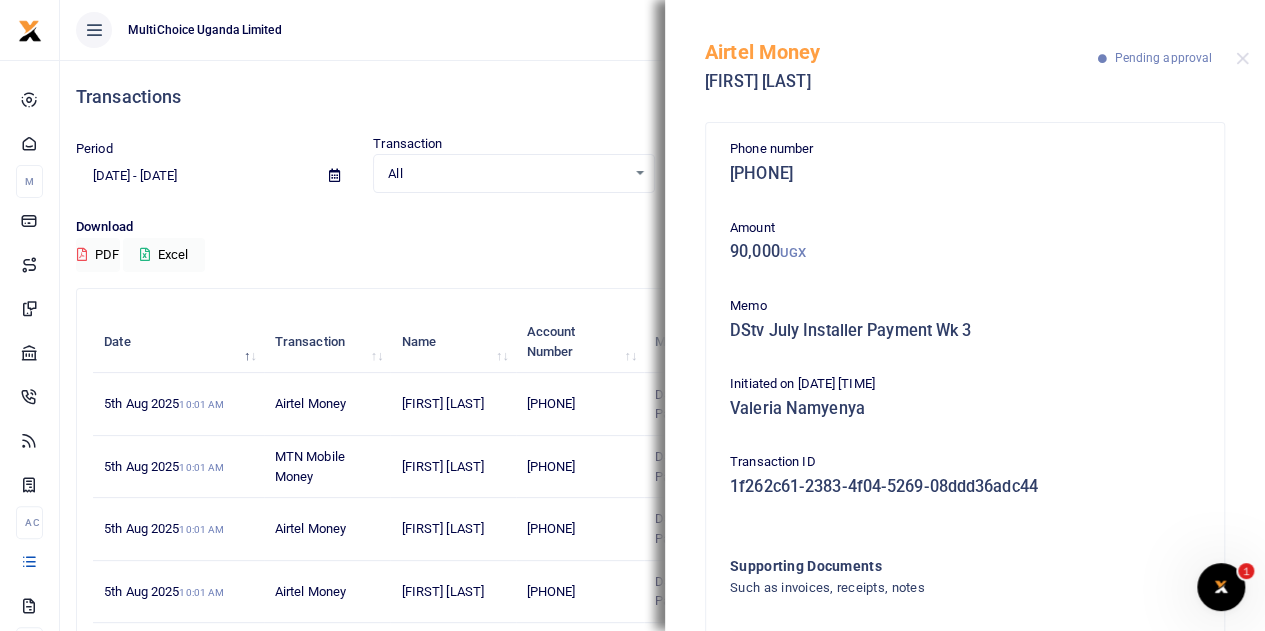 scroll, scrollTop: 128, scrollLeft: 0, axis: vertical 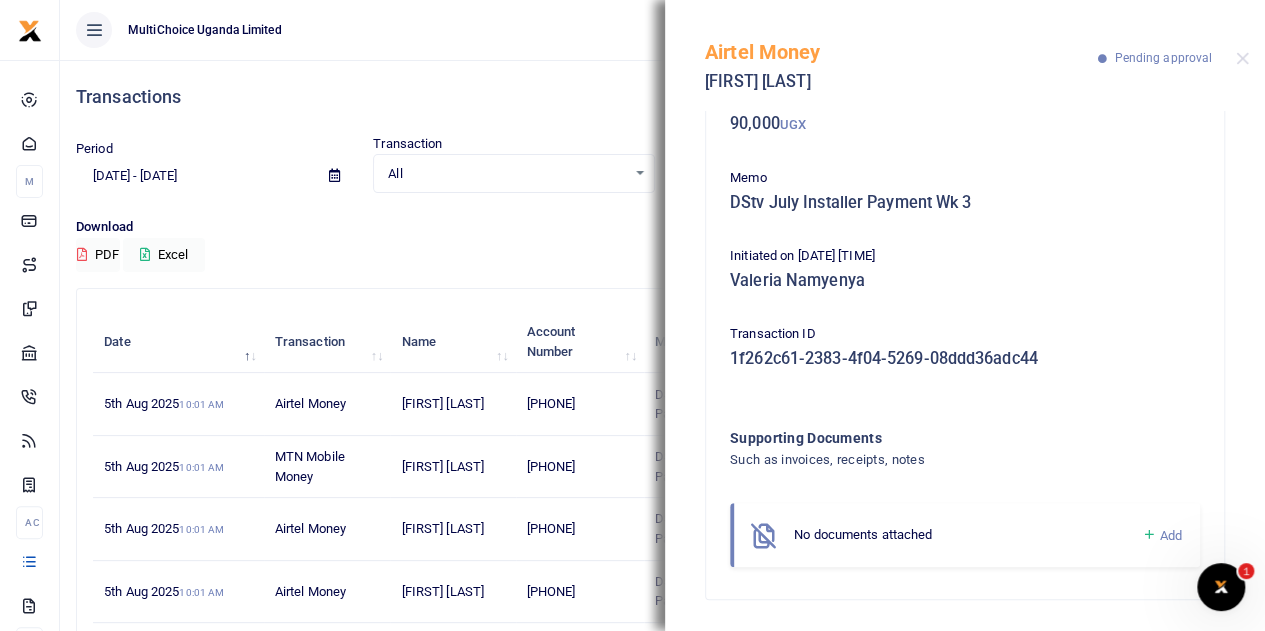 click at bounding box center (1148, 535) 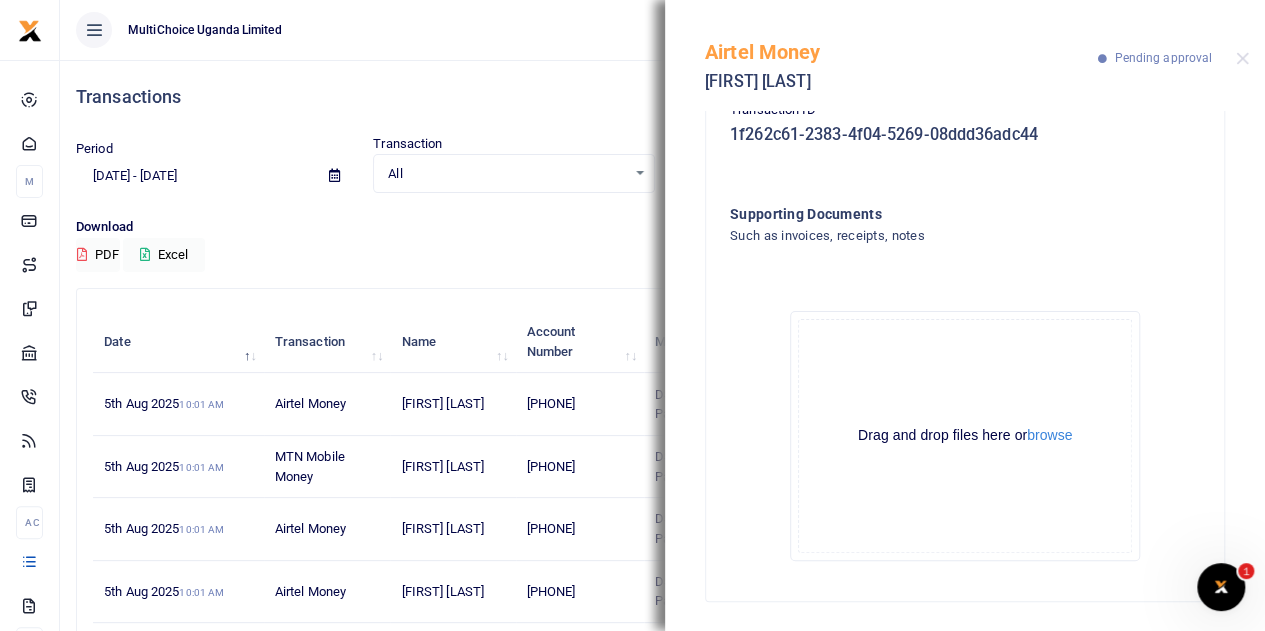 scroll, scrollTop: 354, scrollLeft: 0, axis: vertical 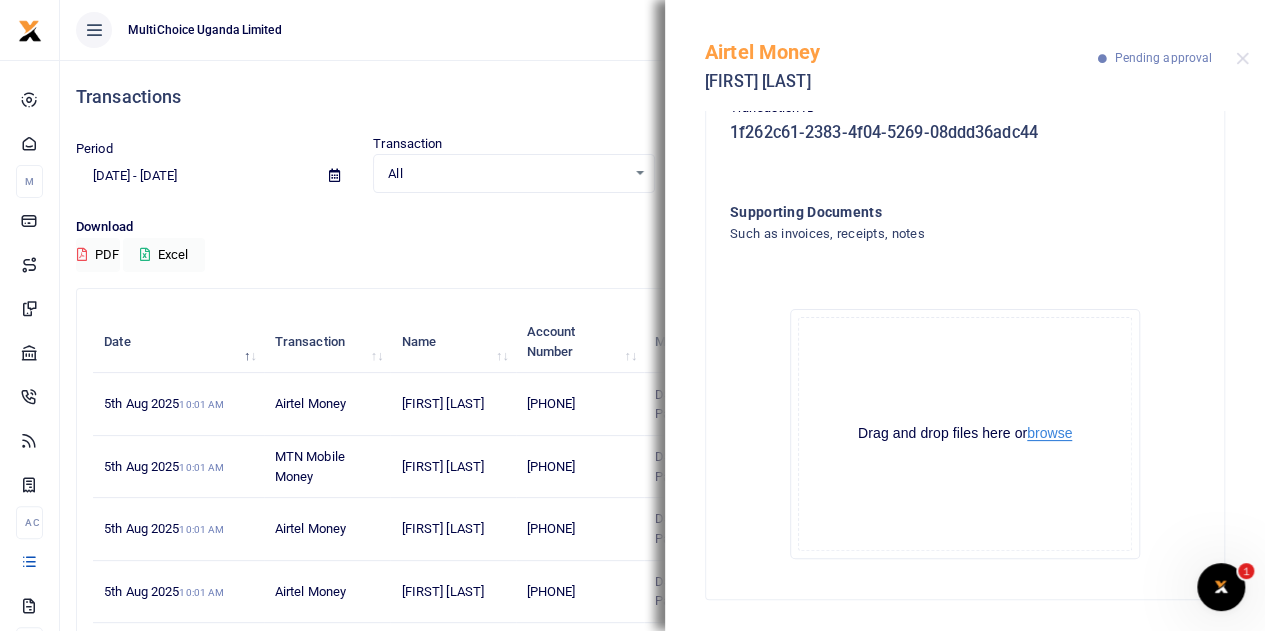 click on "browse" at bounding box center [1049, 433] 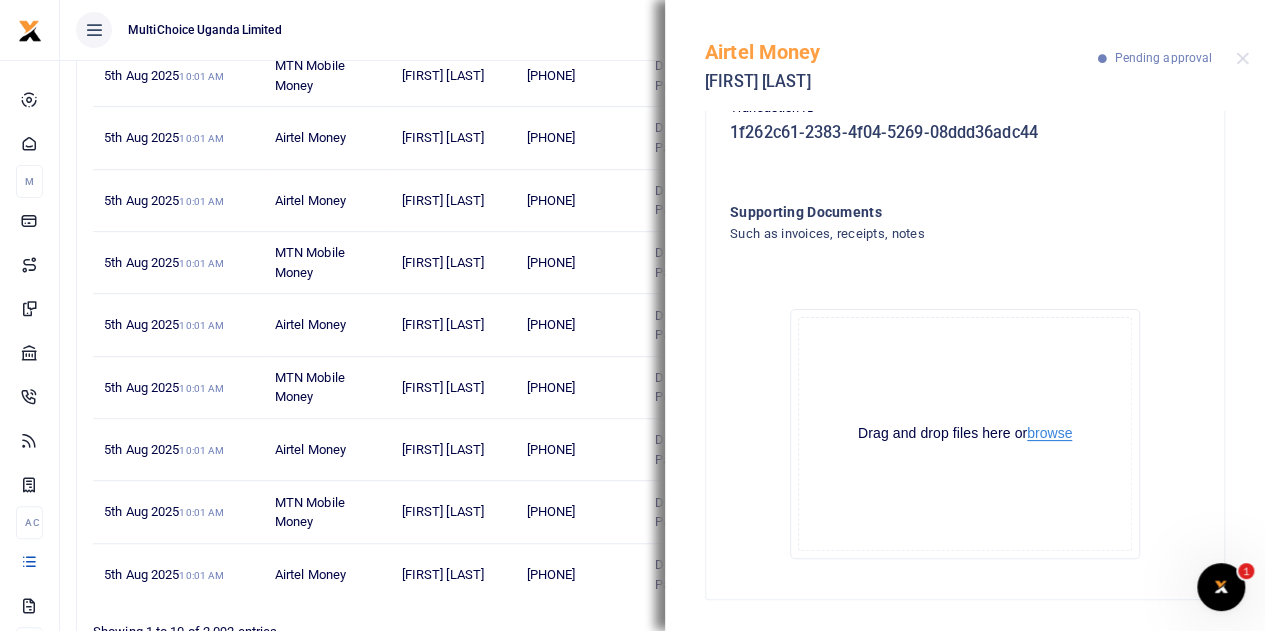 scroll, scrollTop: 400, scrollLeft: 0, axis: vertical 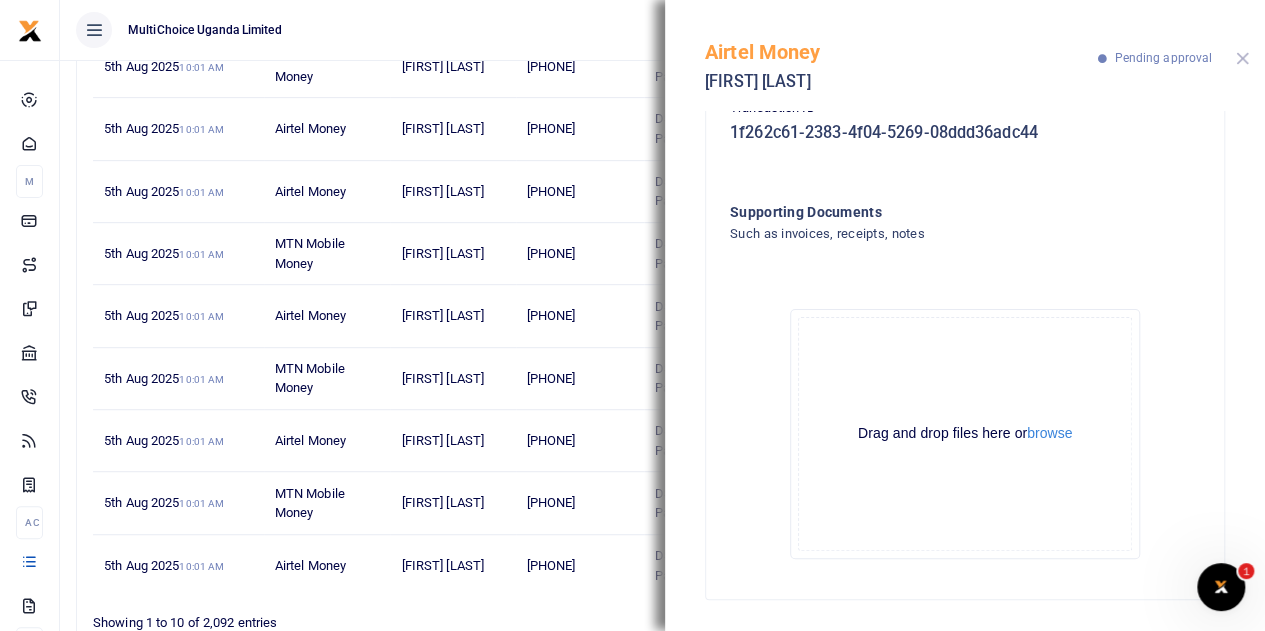 drag, startPoint x: 1240, startPoint y: 53, endPoint x: 1239, endPoint y: 67, distance: 14.035668 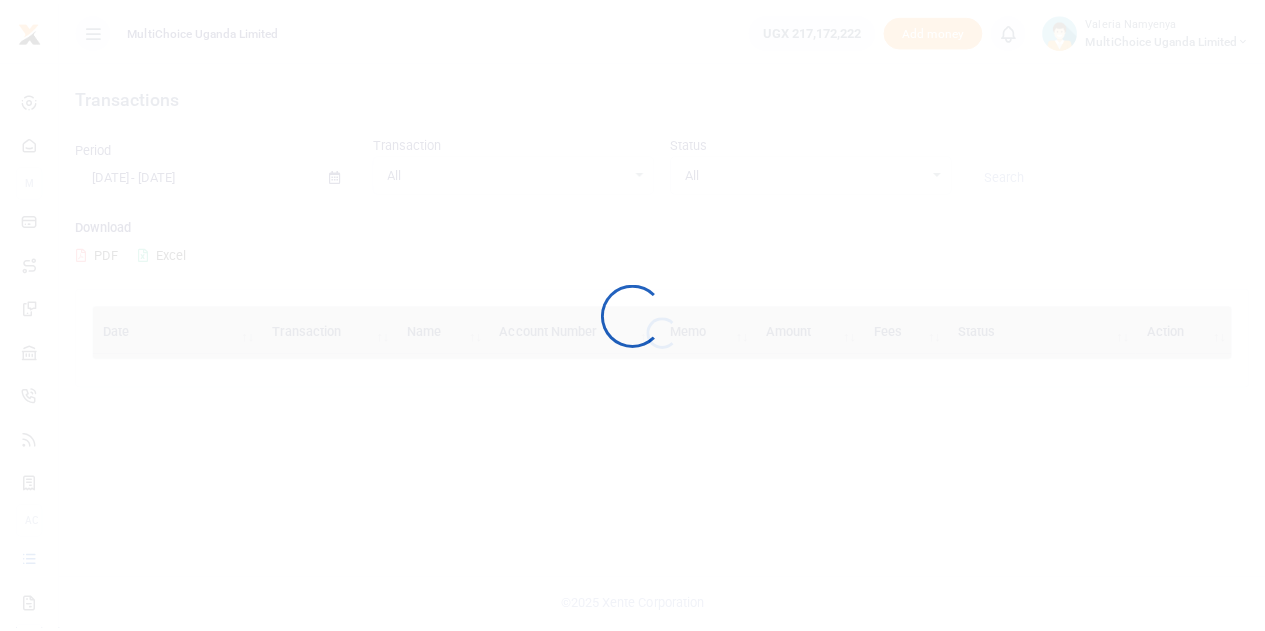 scroll, scrollTop: 0, scrollLeft: 0, axis: both 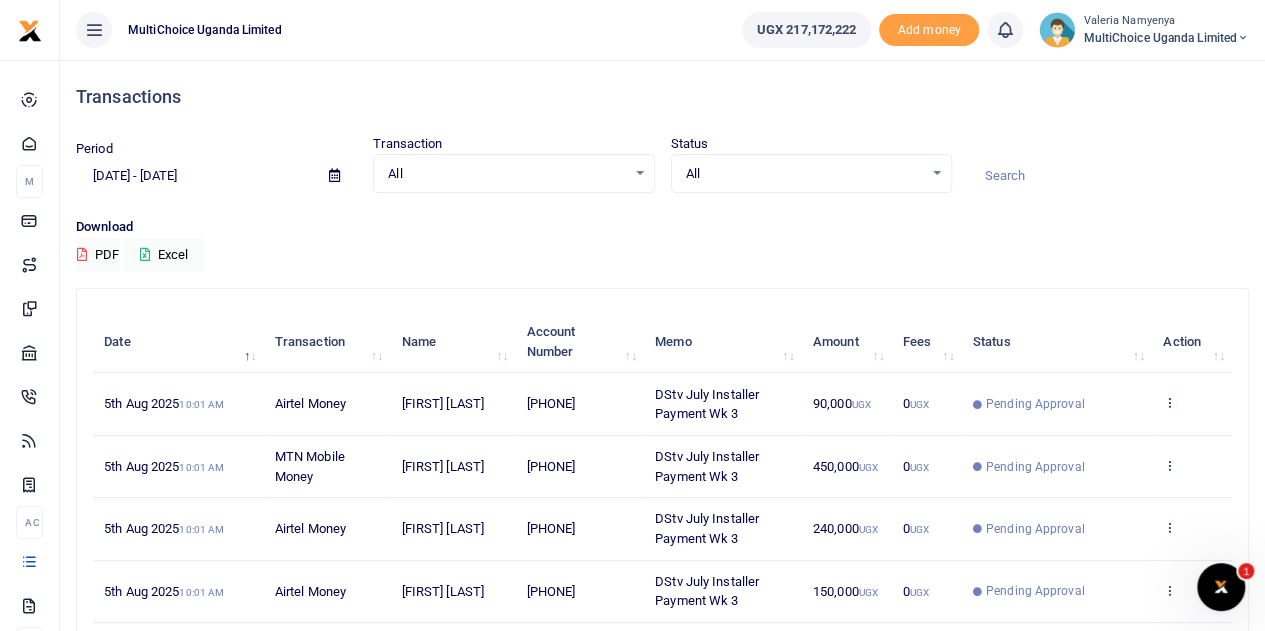 drag, startPoint x: 1167, startPoint y: 402, endPoint x: 1170, endPoint y: 417, distance: 15.297058 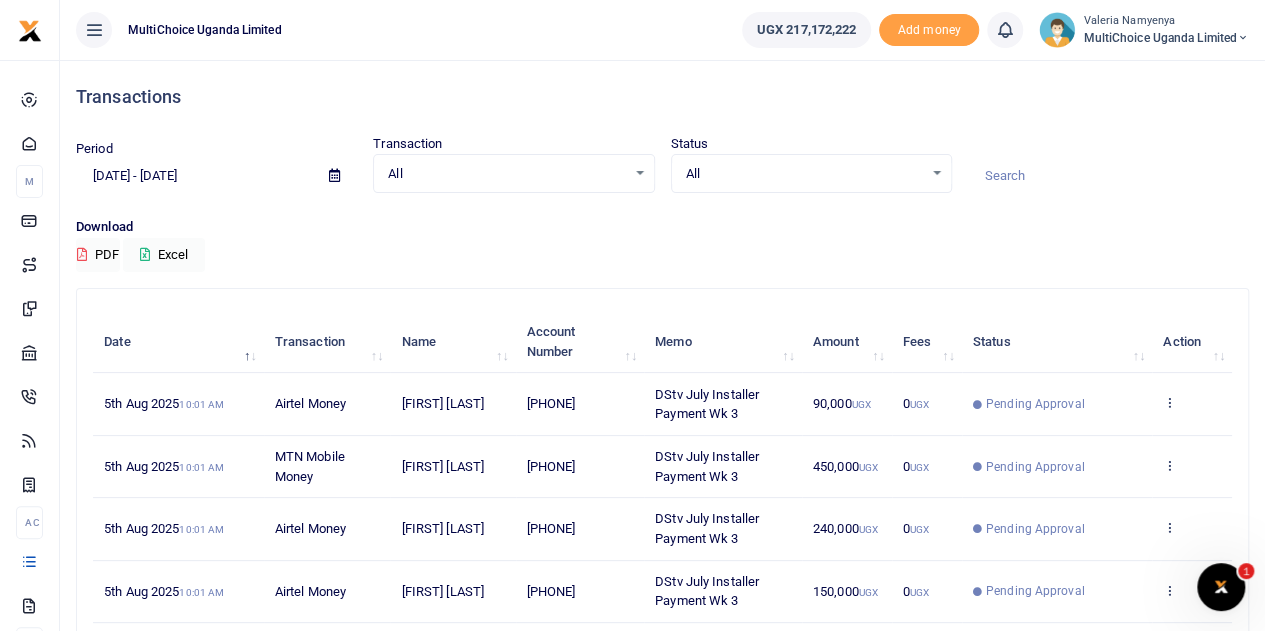 click at bounding box center [1169, 402] 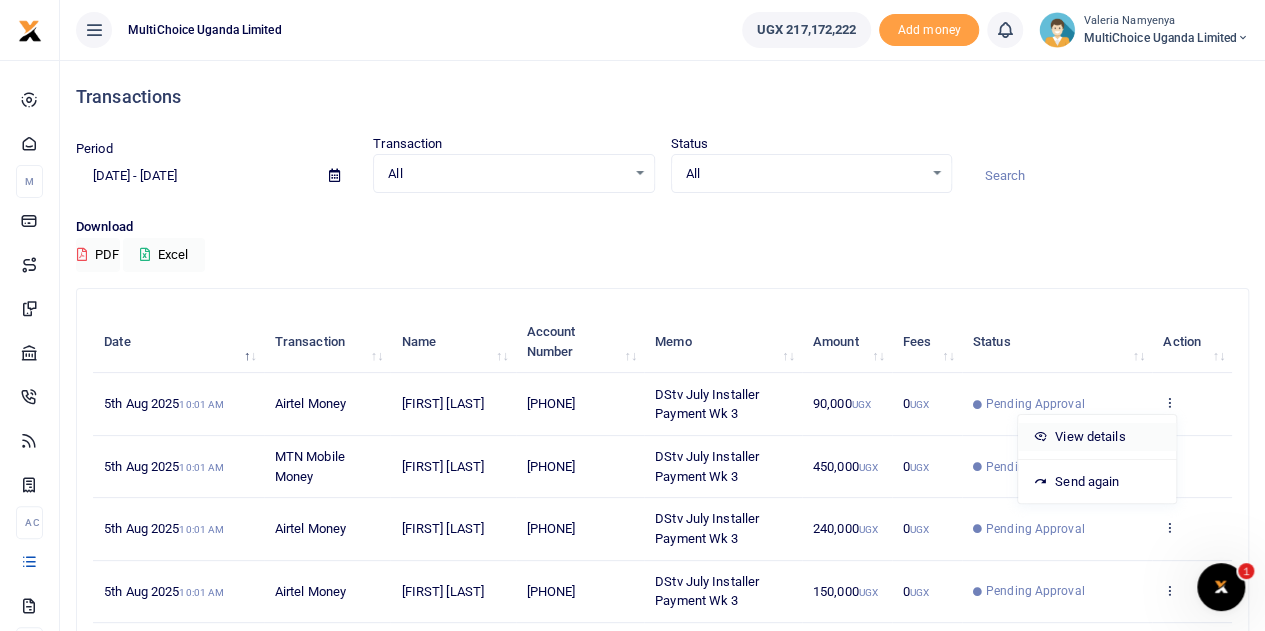 click on "View details" at bounding box center [1097, 437] 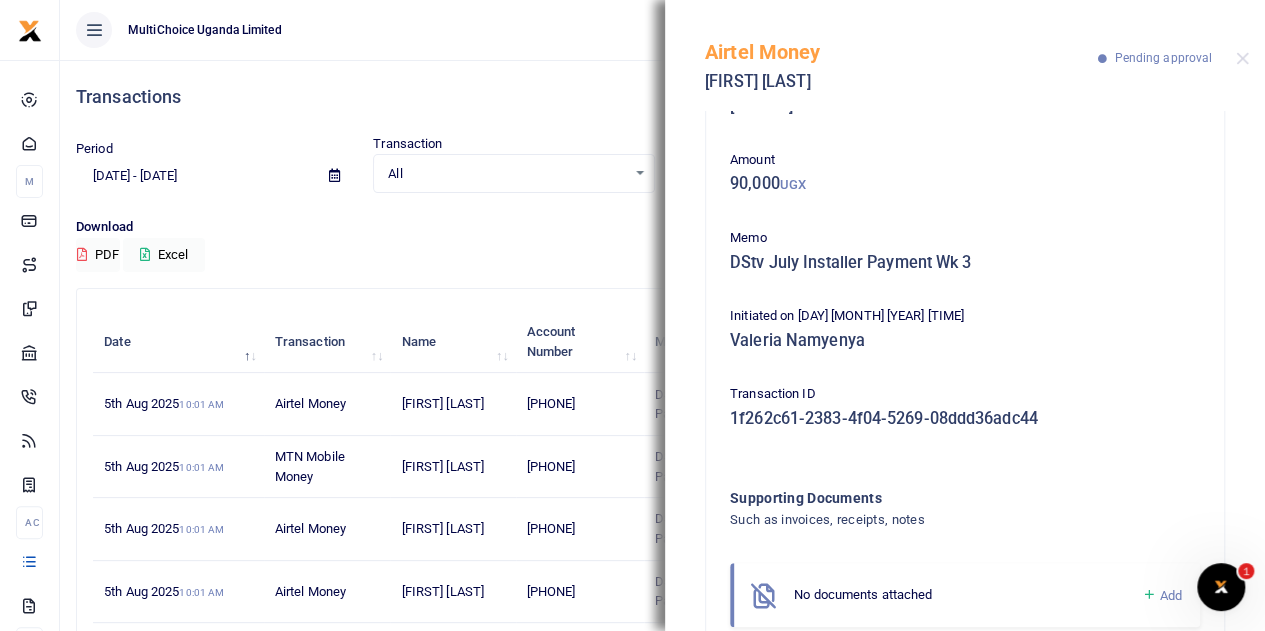 scroll, scrollTop: 128, scrollLeft: 0, axis: vertical 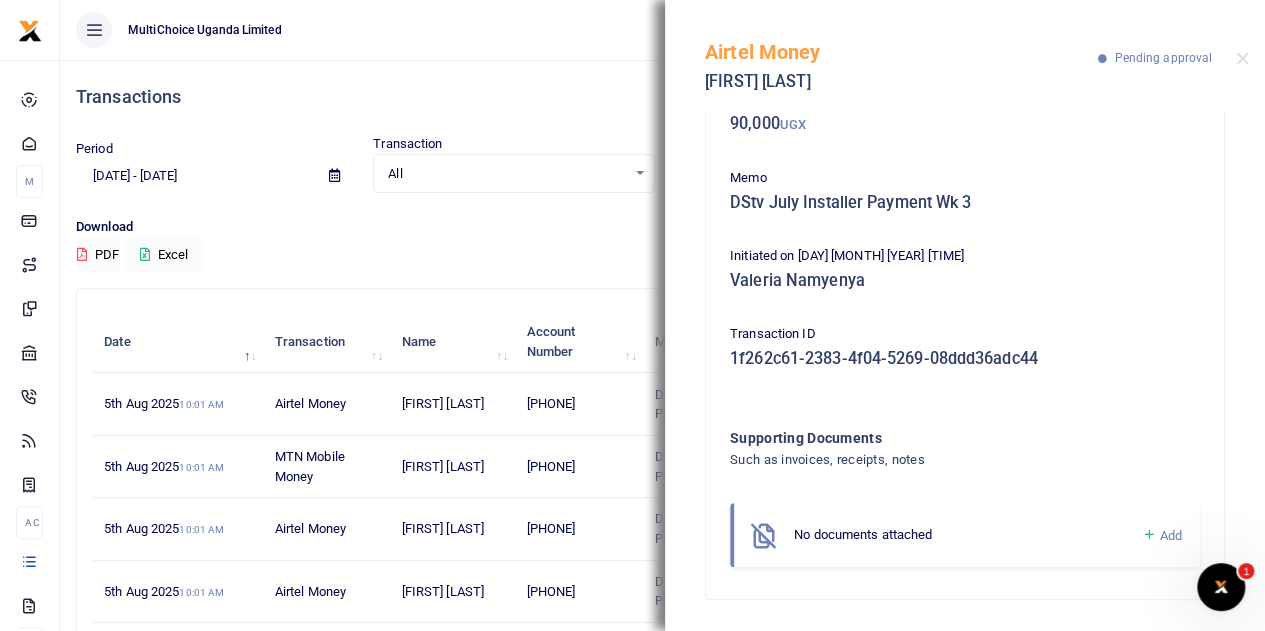 click at bounding box center [1148, 535] 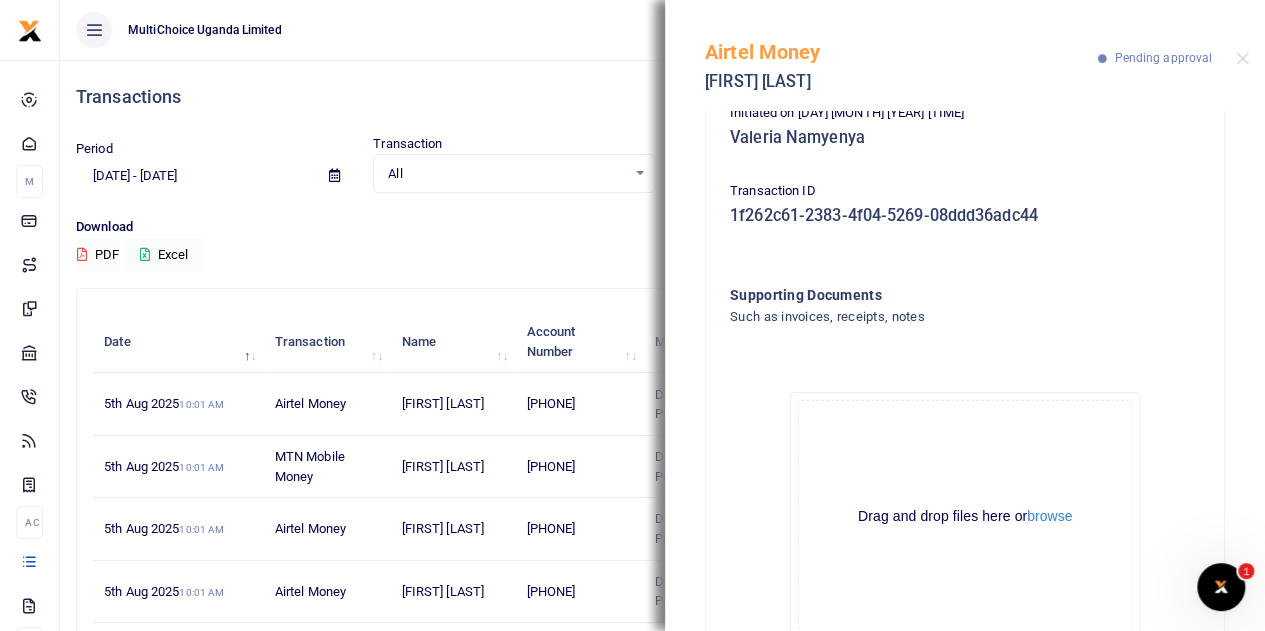 scroll, scrollTop: 354, scrollLeft: 0, axis: vertical 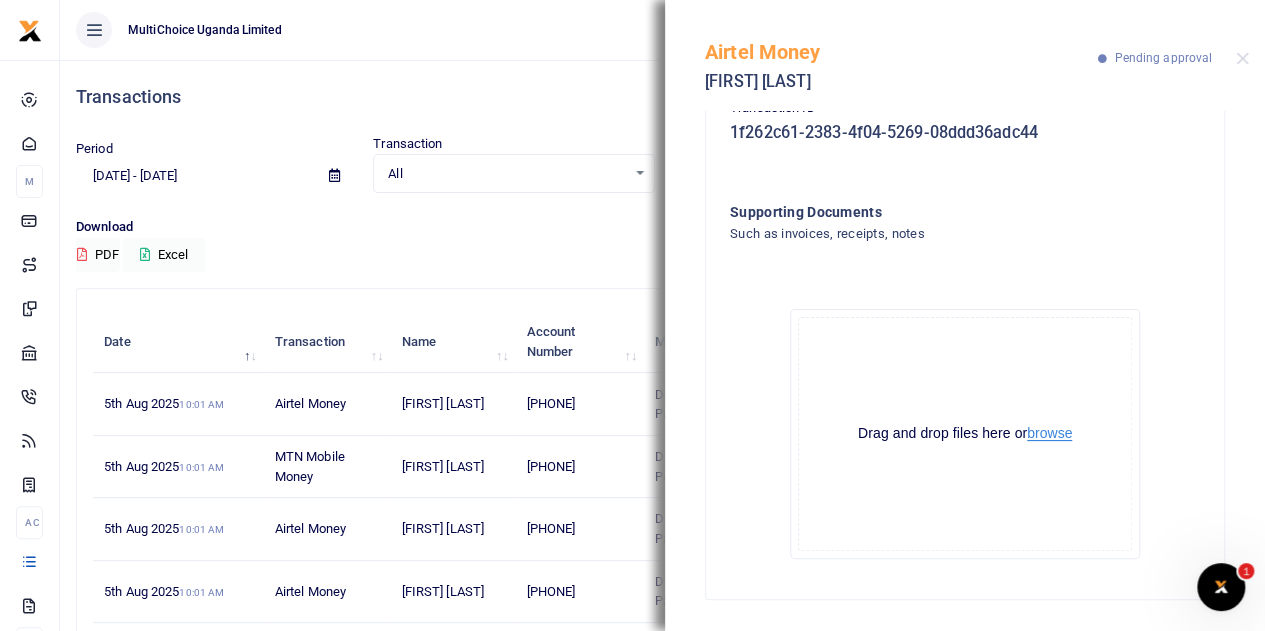 click on "browse" at bounding box center (1049, 433) 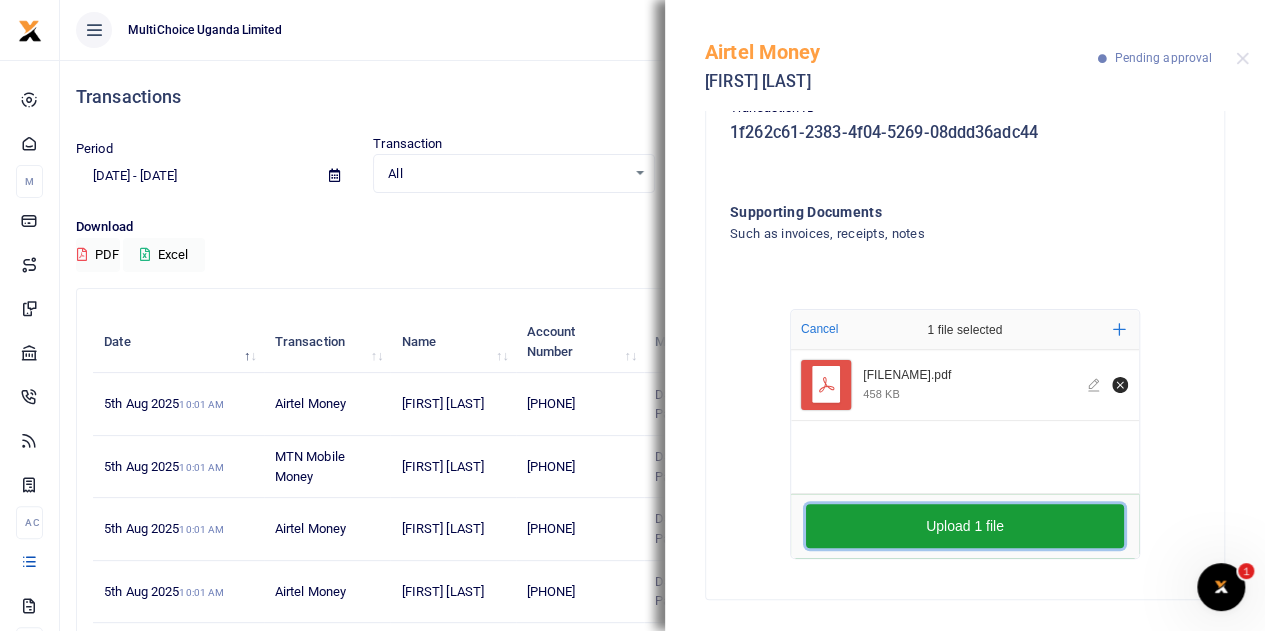 click on "Upload 1 file" at bounding box center [965, 526] 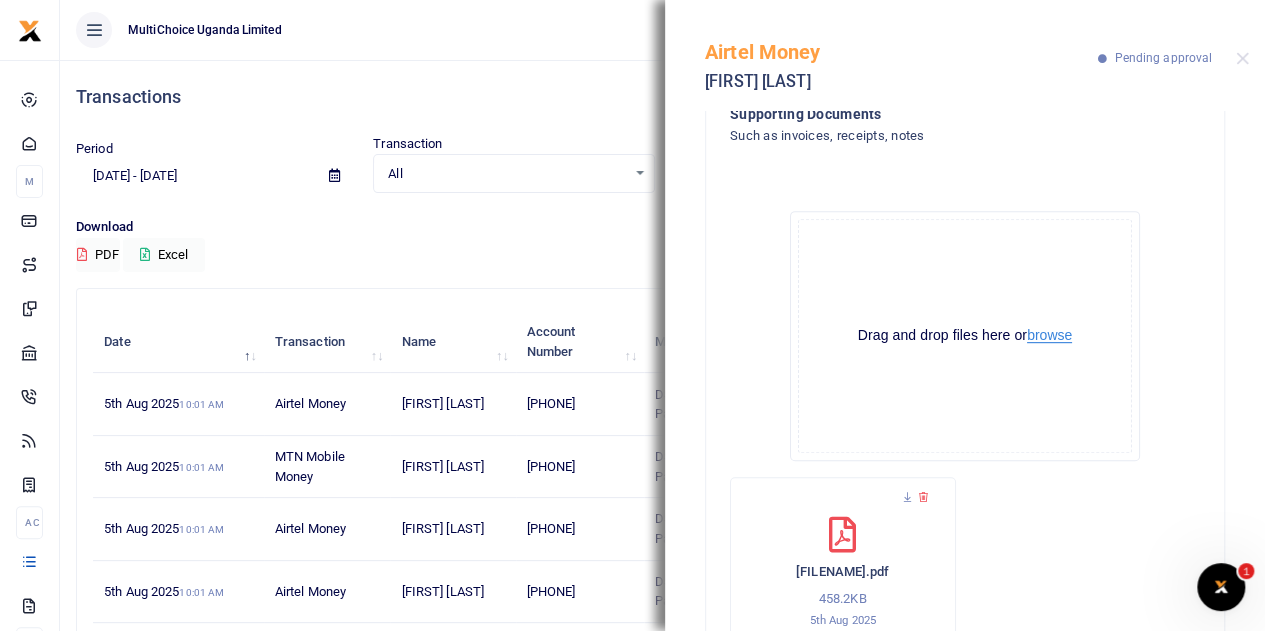 scroll, scrollTop: 543, scrollLeft: 0, axis: vertical 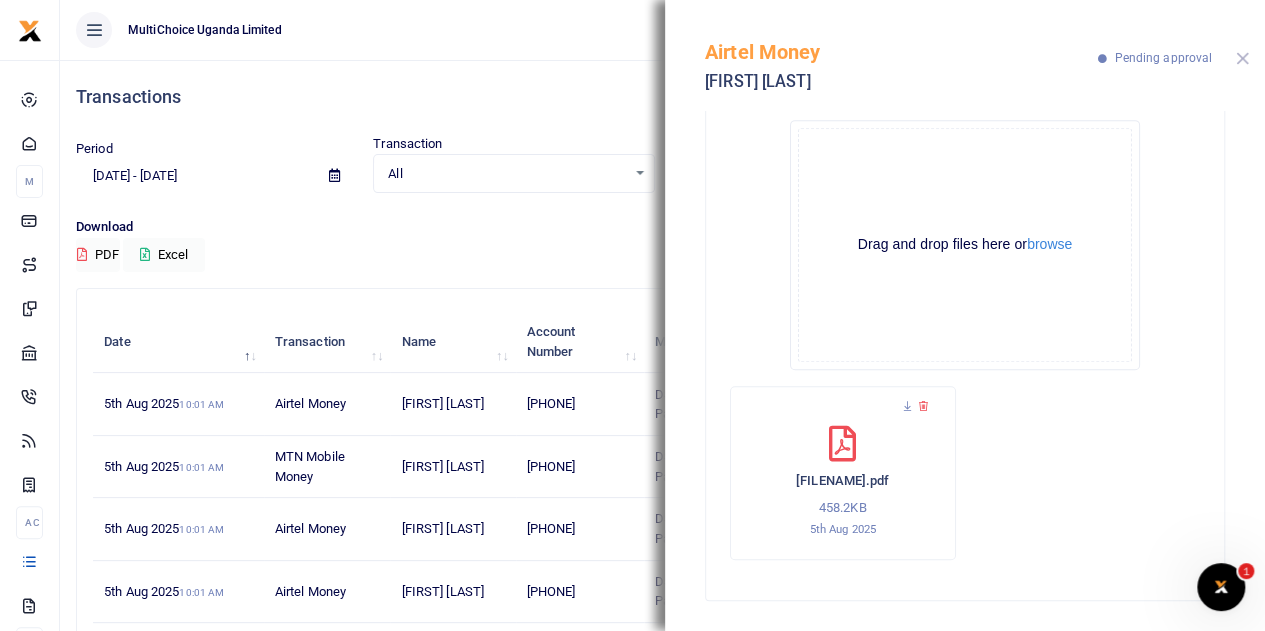 click at bounding box center (1242, 58) 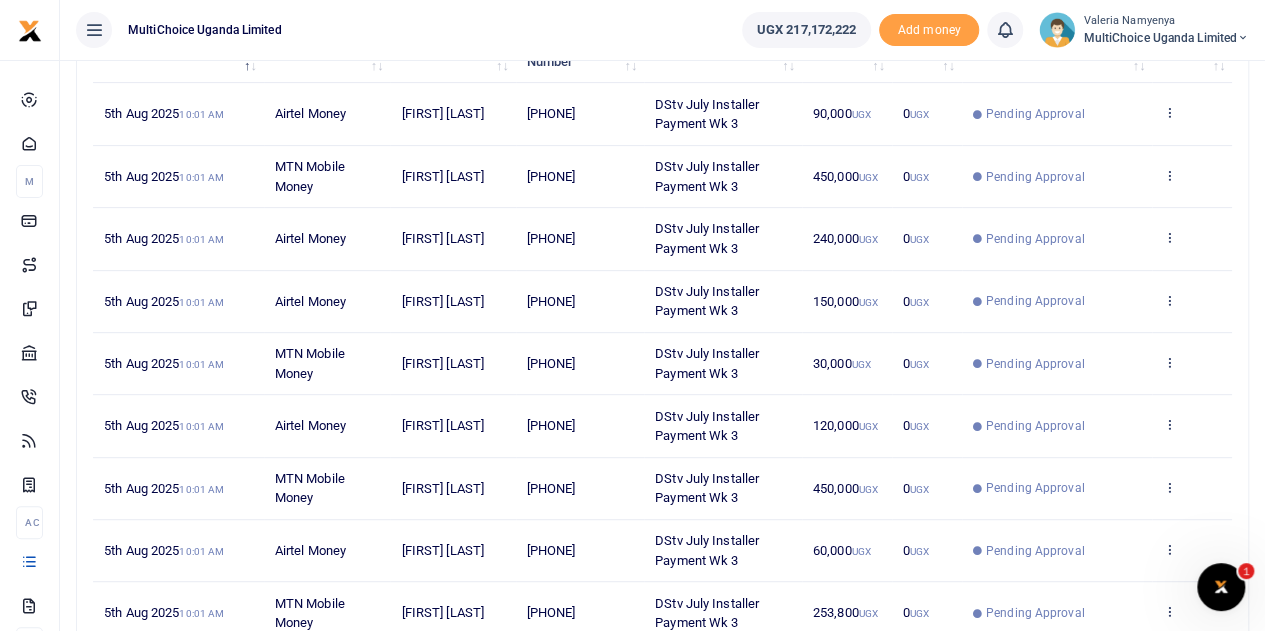 scroll, scrollTop: 400, scrollLeft: 0, axis: vertical 